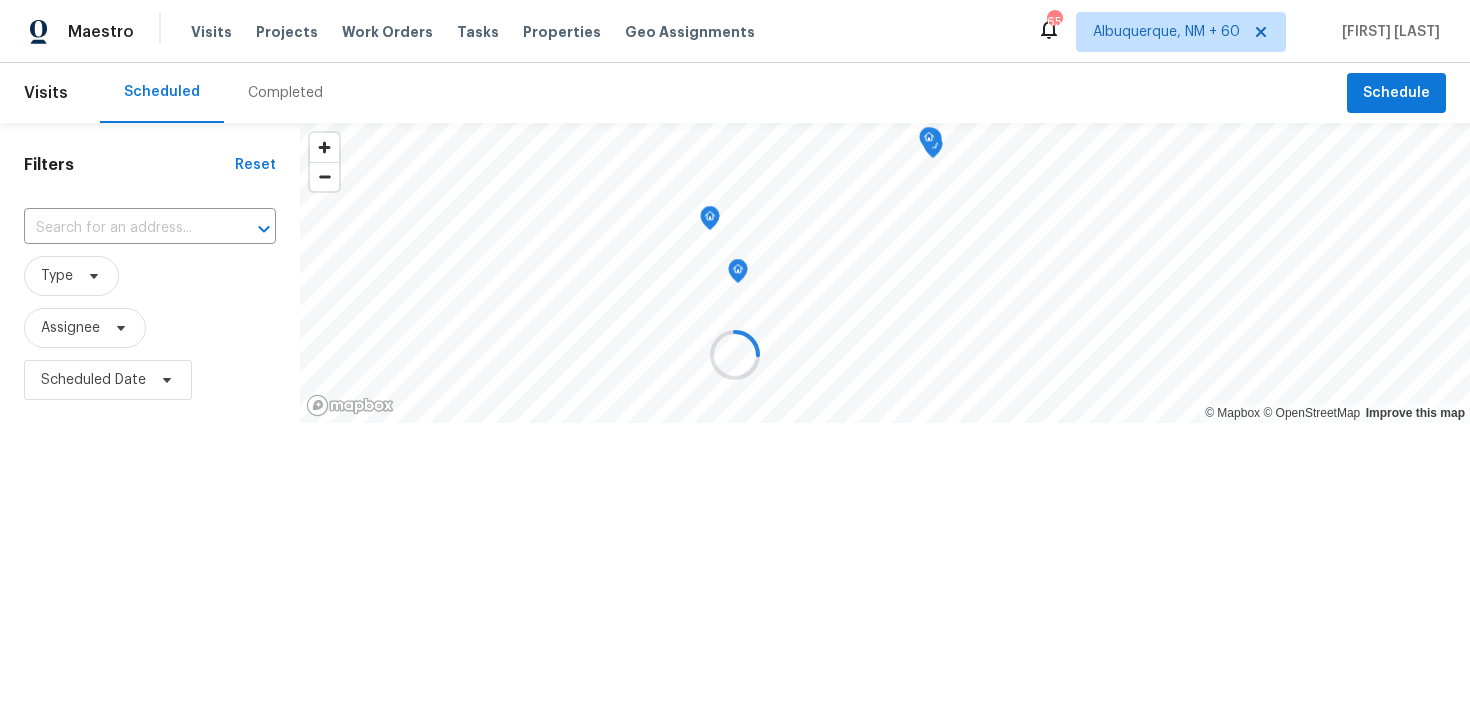 scroll, scrollTop: 0, scrollLeft: 0, axis: both 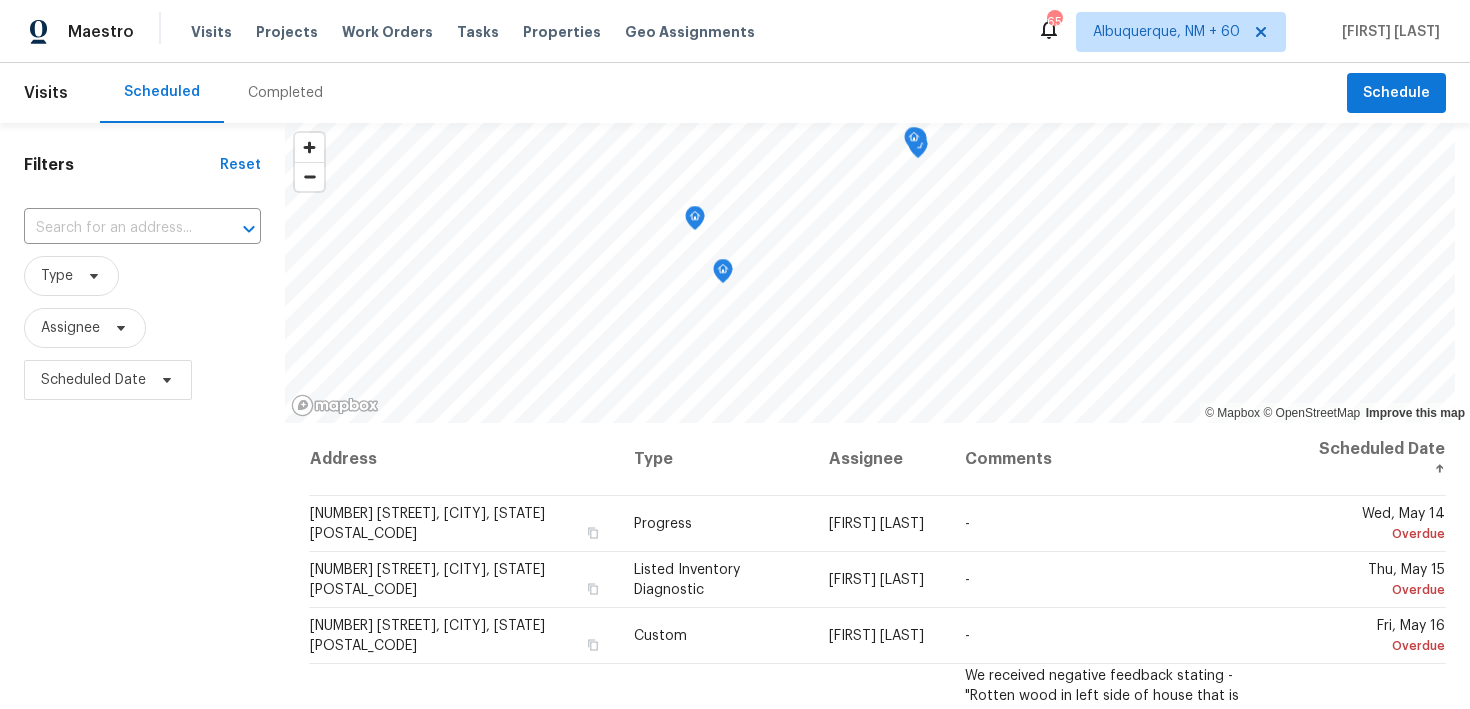 click on "Completed" at bounding box center (285, 93) 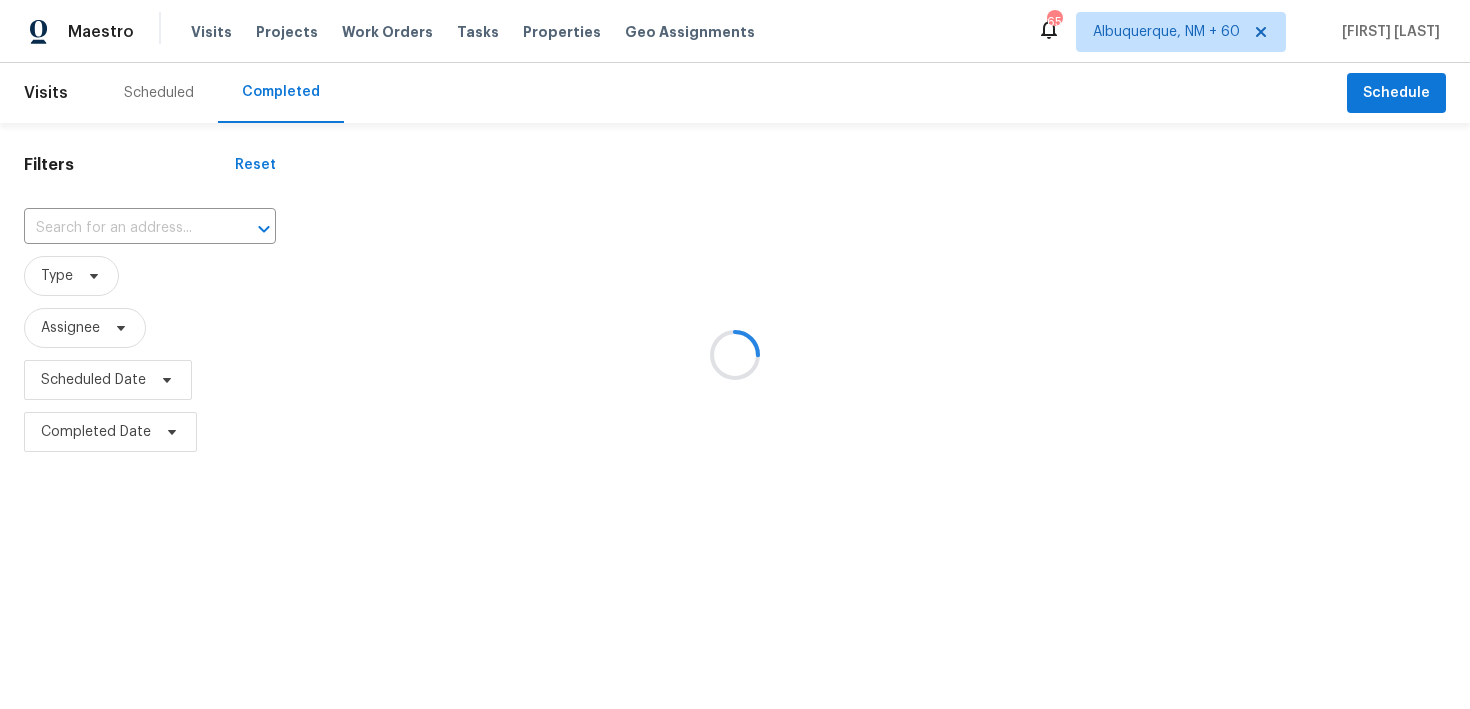 click at bounding box center (735, 354) 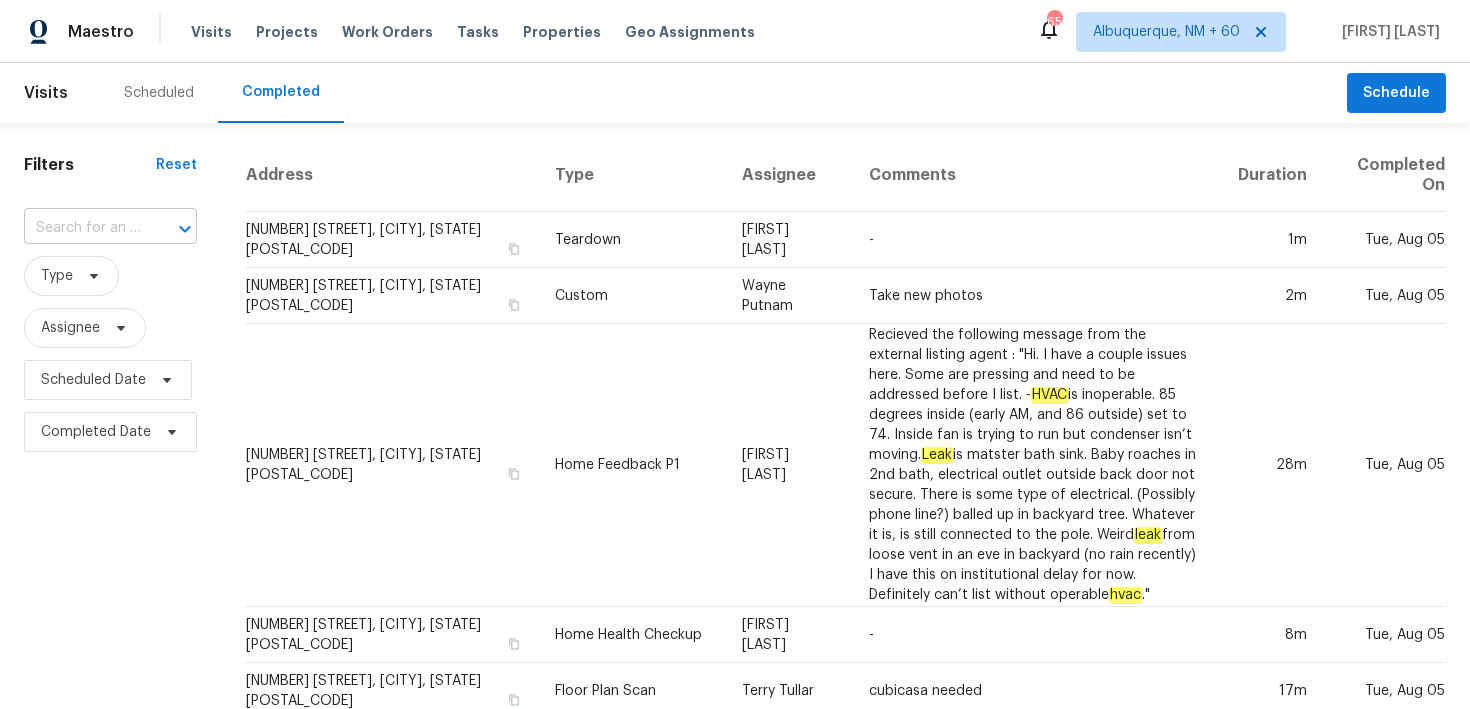 click at bounding box center [82, 228] 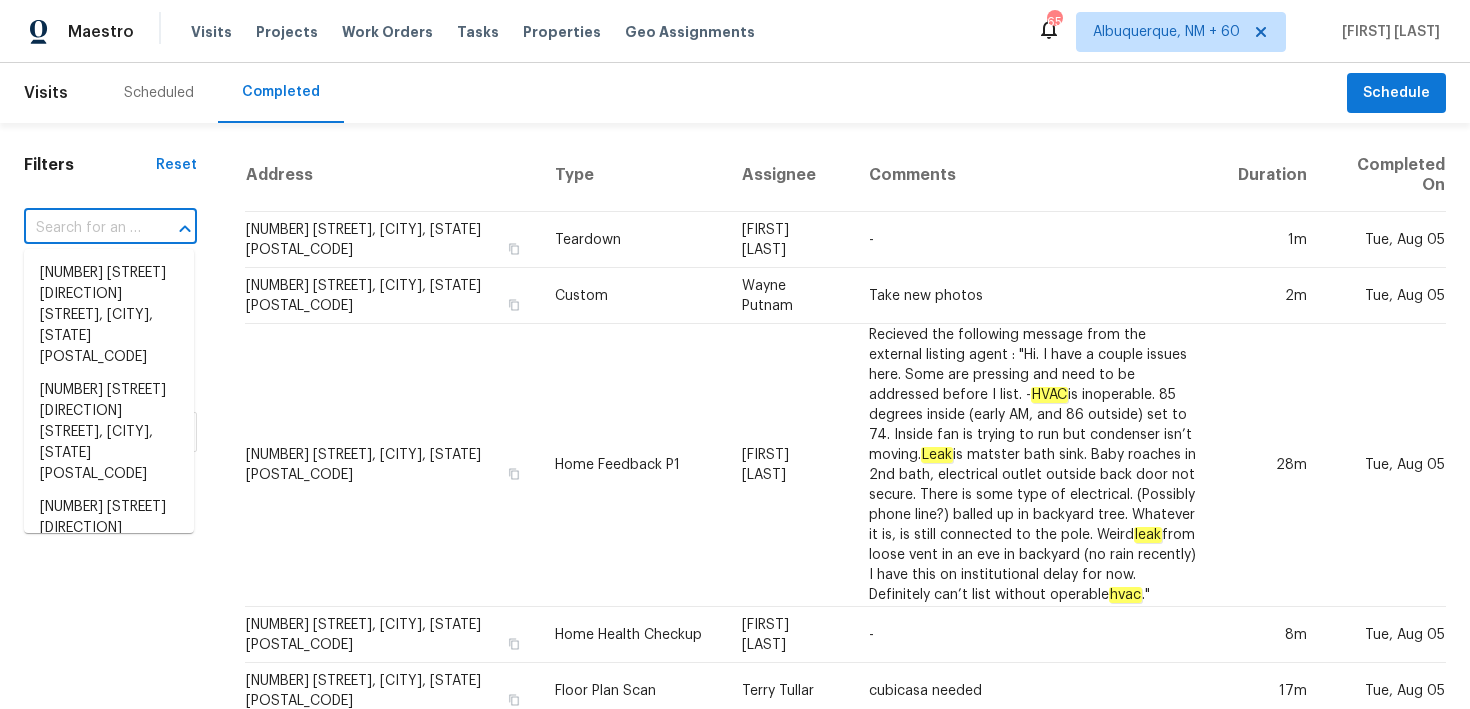 paste on "[NUMBER] [STREET], [CITY], [STATE] [POSTAL_CODE]" 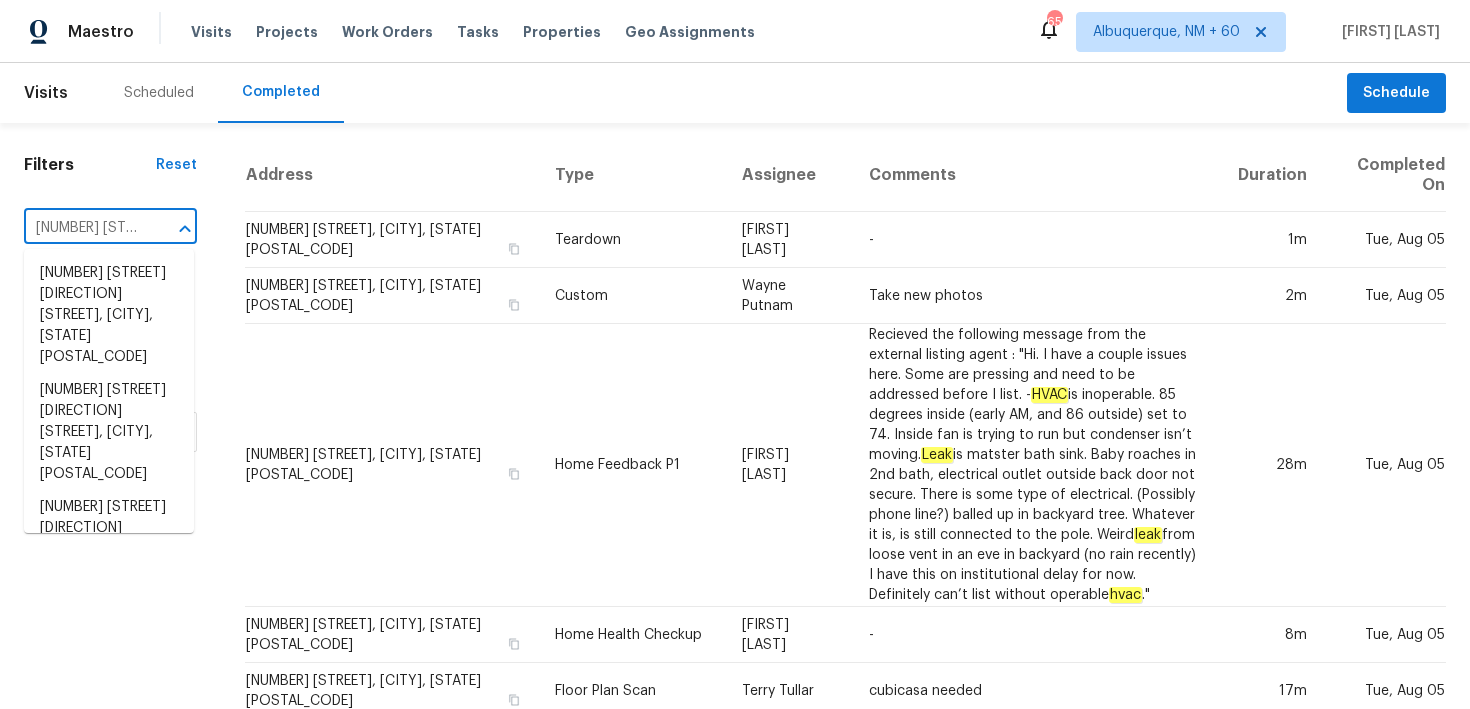 scroll, scrollTop: 0, scrollLeft: 127, axis: horizontal 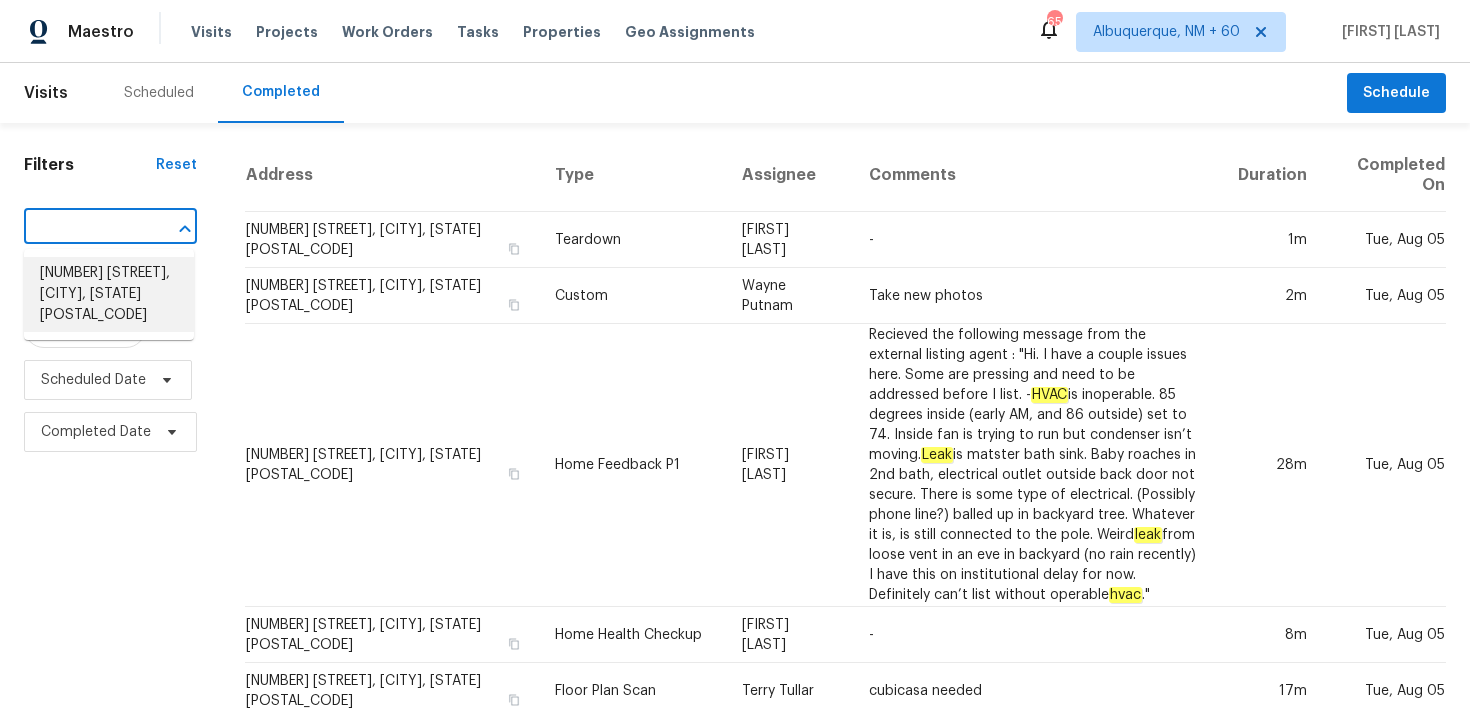 click on "[NUMBER] [STREET], [CITY], [STATE] [POSTAL_CODE]" at bounding box center [109, 294] 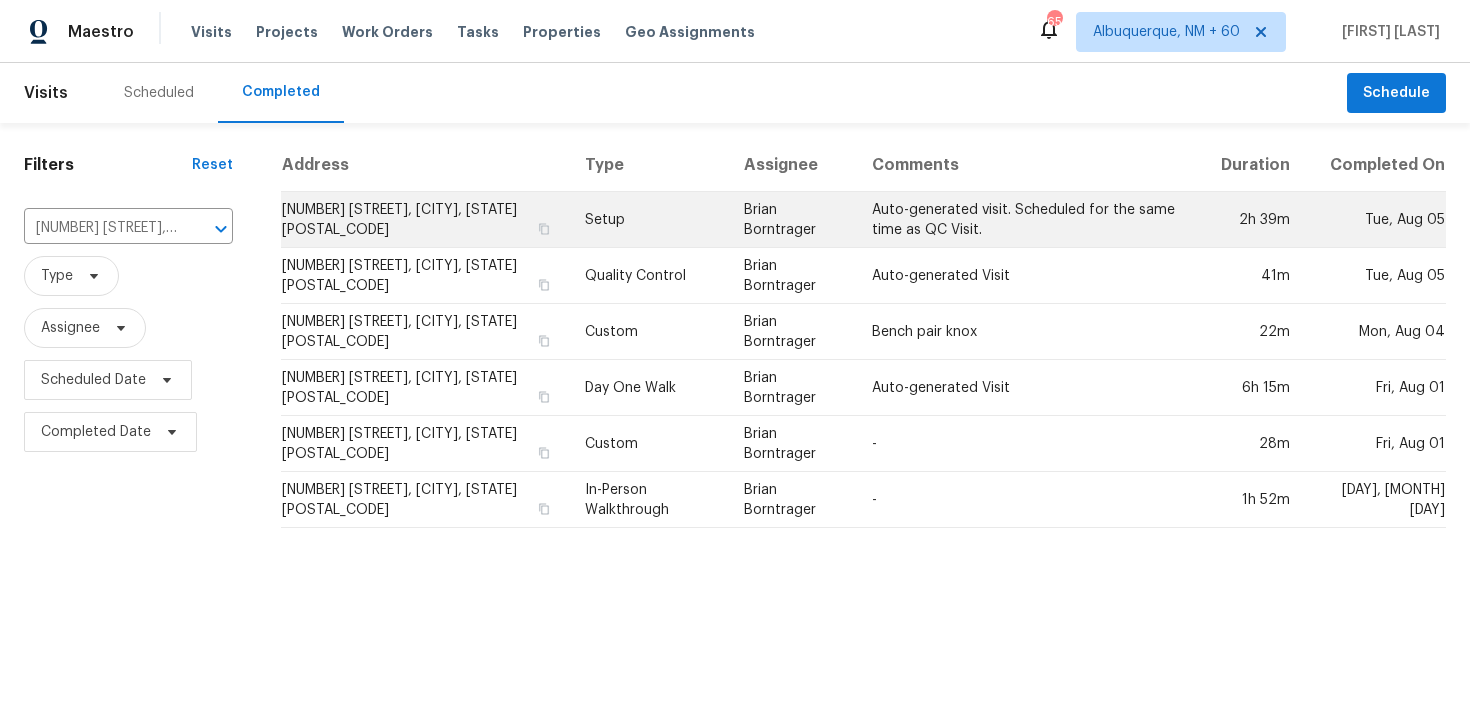 click on "Setup" at bounding box center (648, 220) 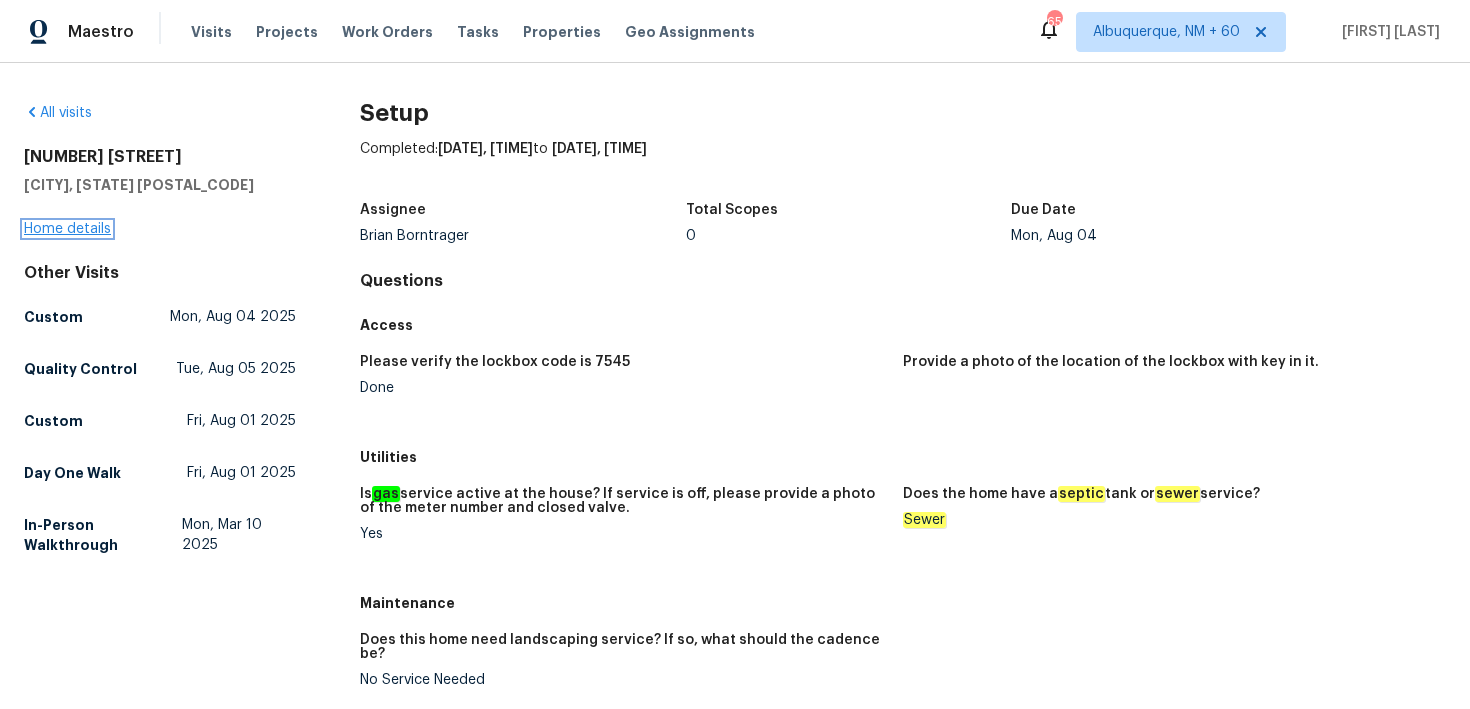 click on "Home details" at bounding box center (67, 229) 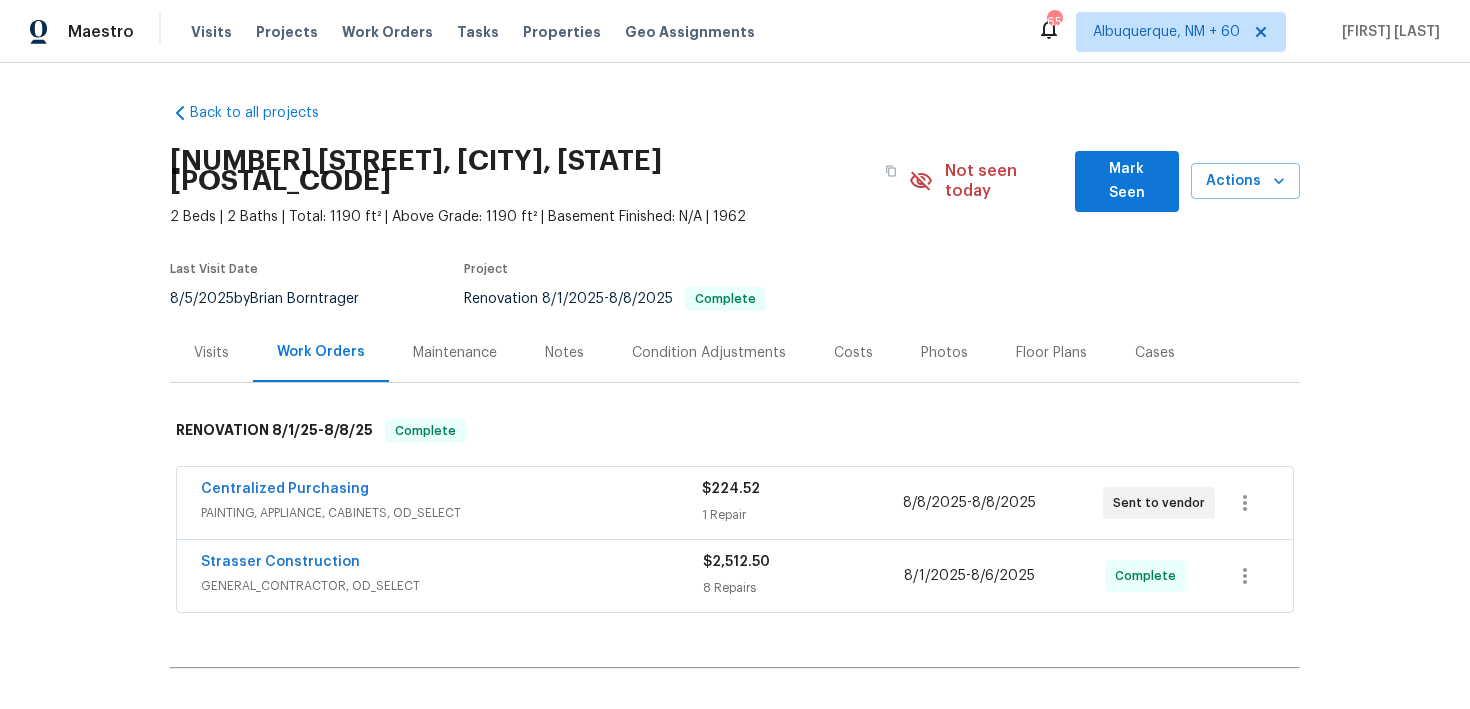 scroll, scrollTop: 133, scrollLeft: 0, axis: vertical 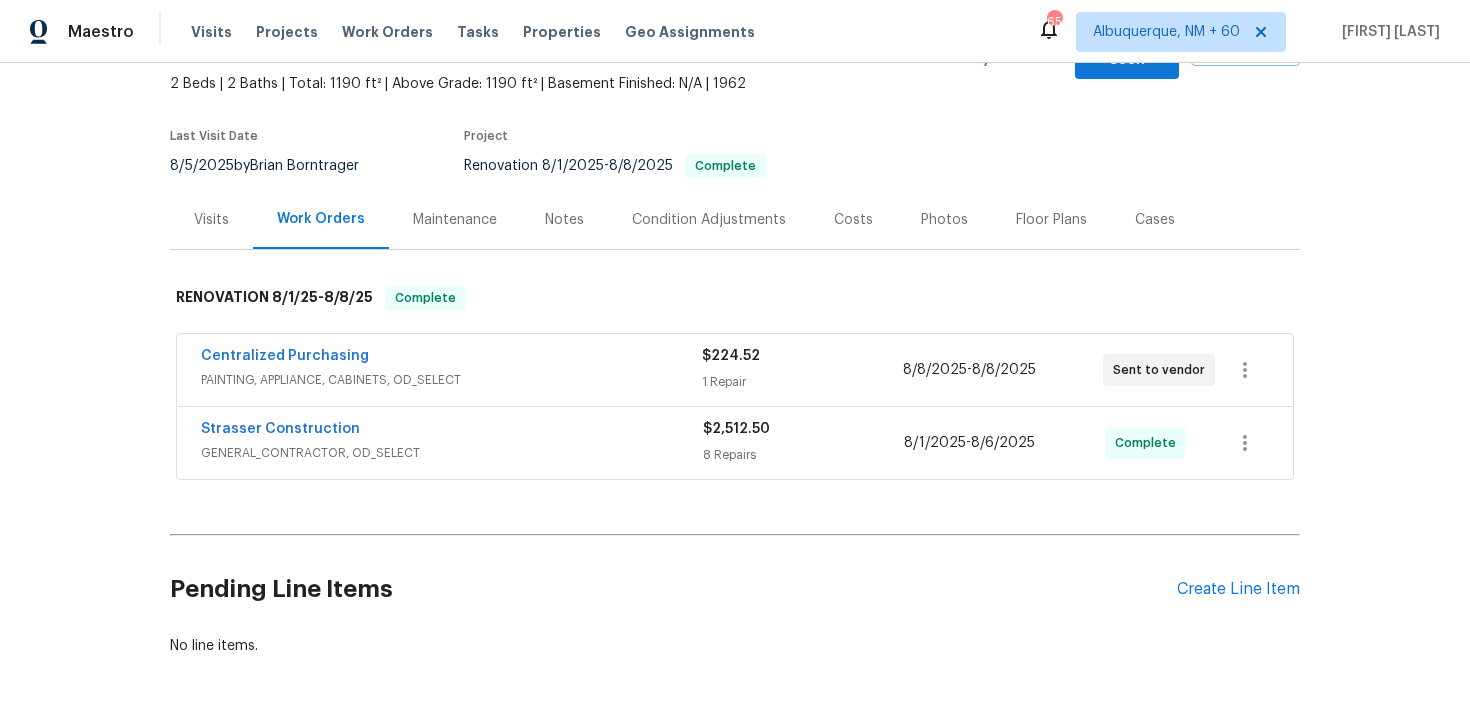 click on "GENERAL_CONTRACTOR, OD_SELECT" at bounding box center (452, 453) 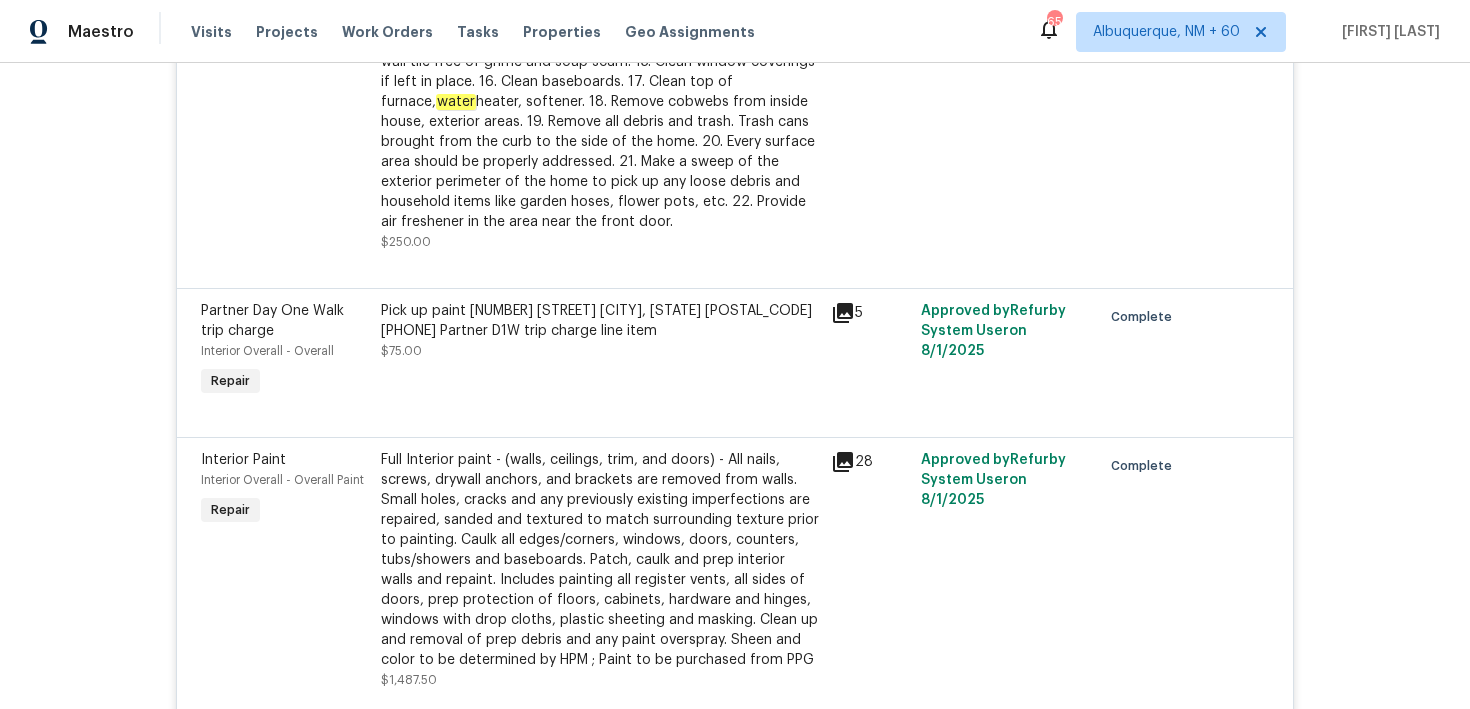 scroll, scrollTop: 0, scrollLeft: 0, axis: both 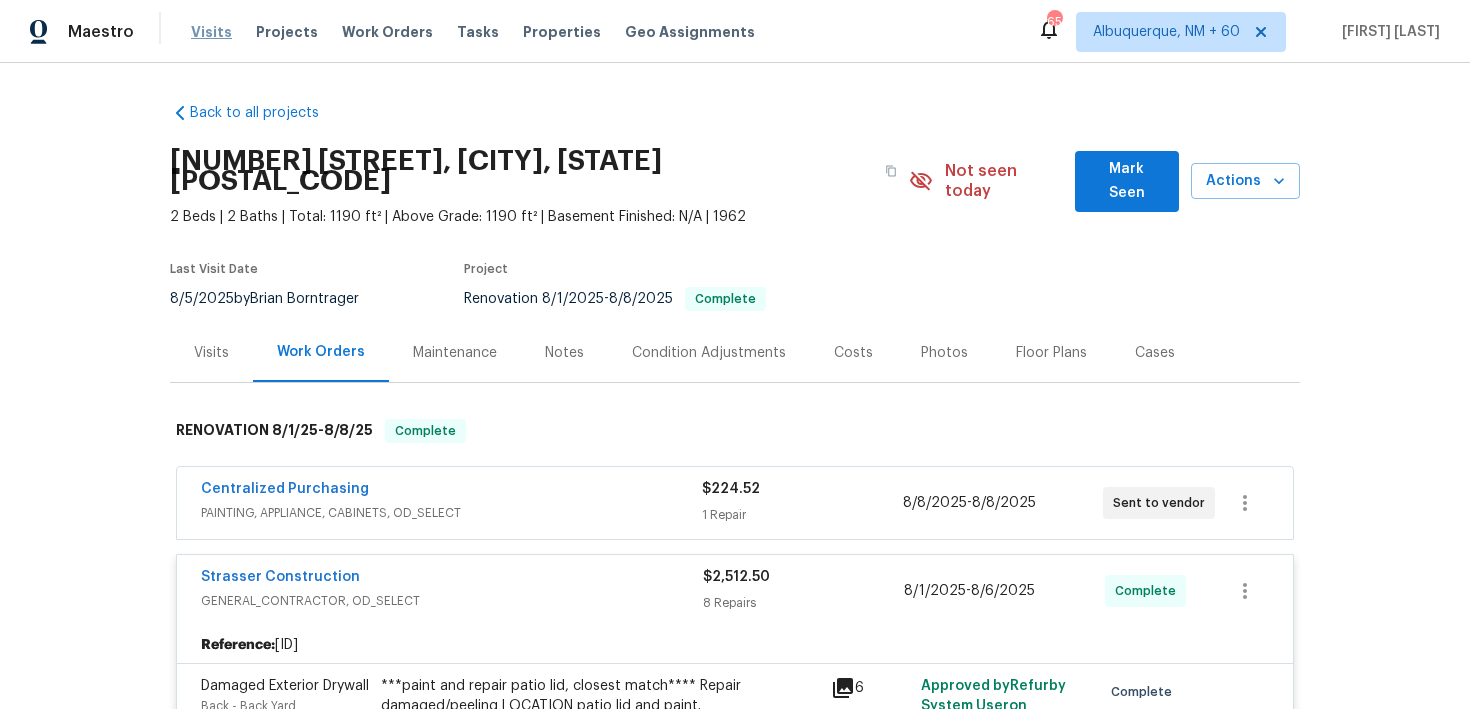 click on "Visits" at bounding box center [211, 32] 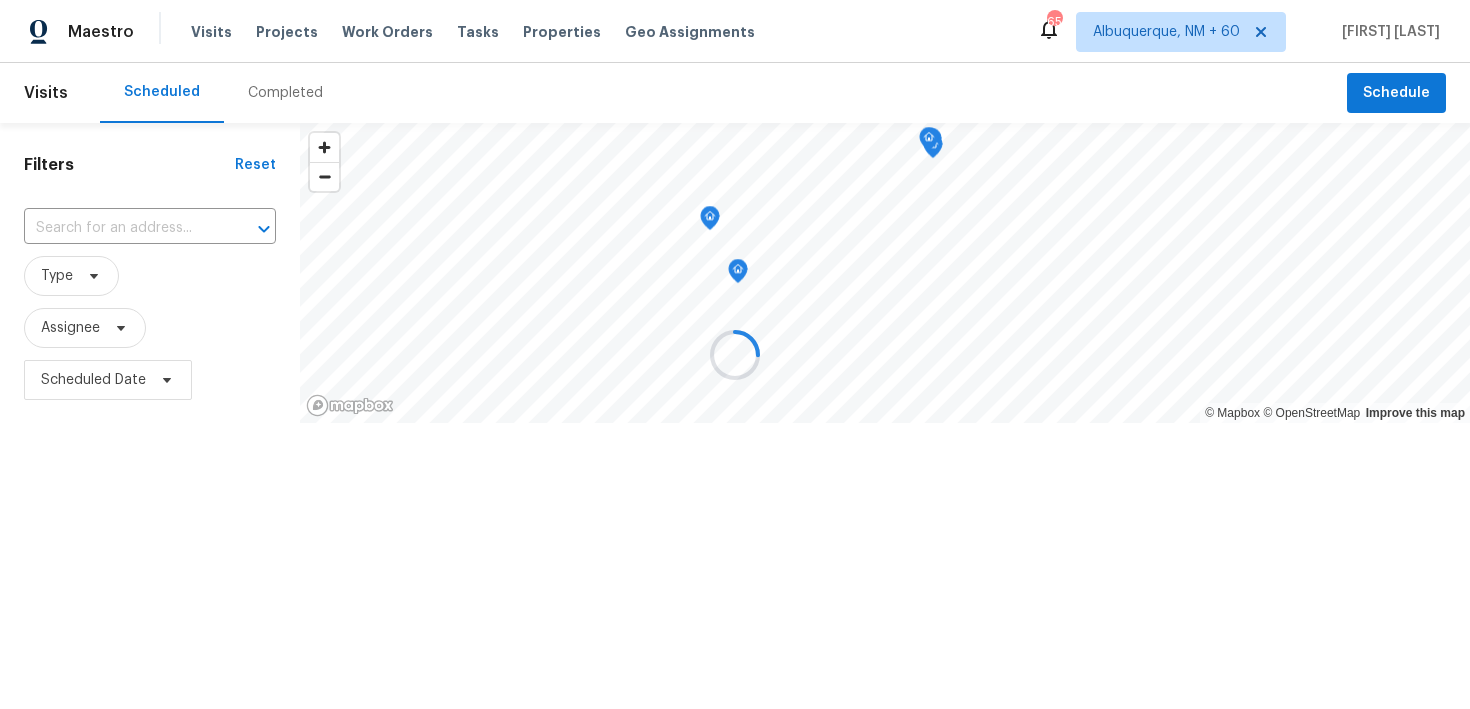 click at bounding box center (735, 354) 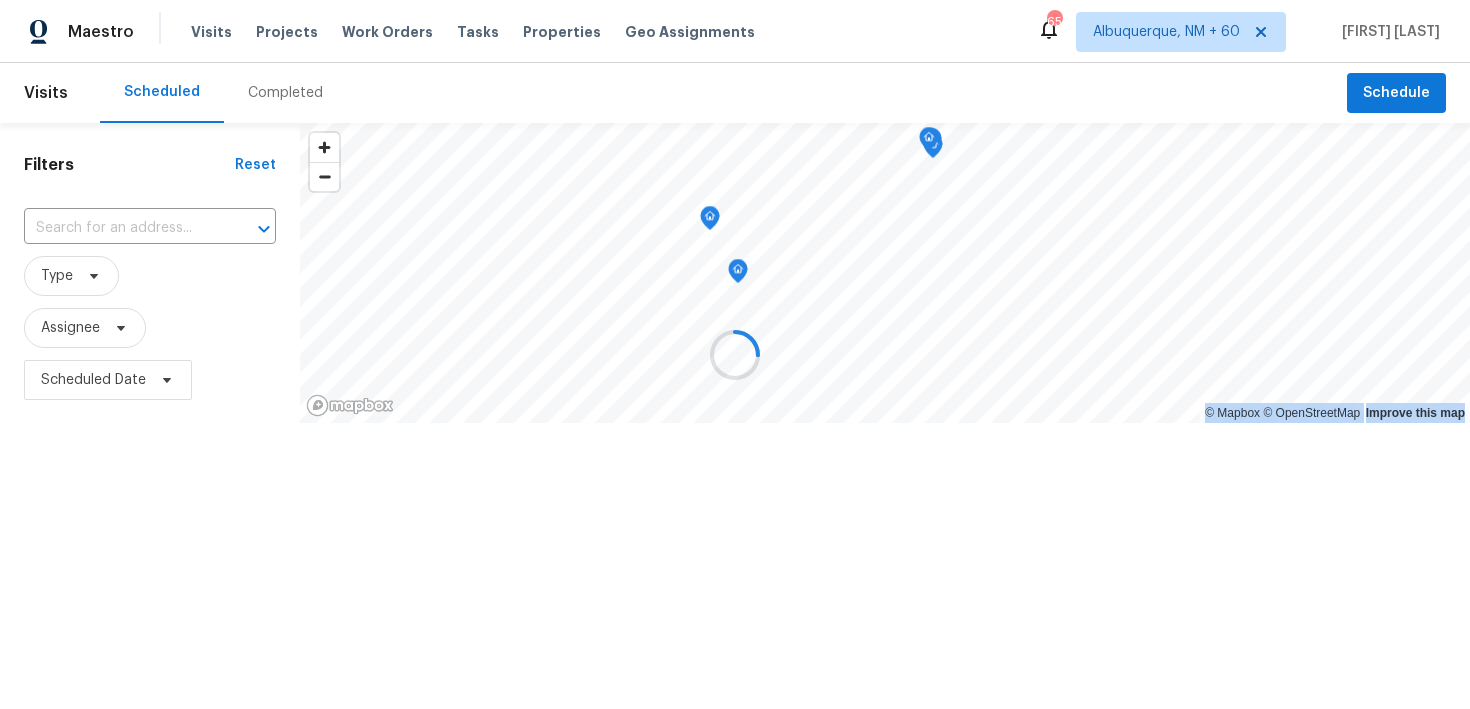 click at bounding box center [735, 354] 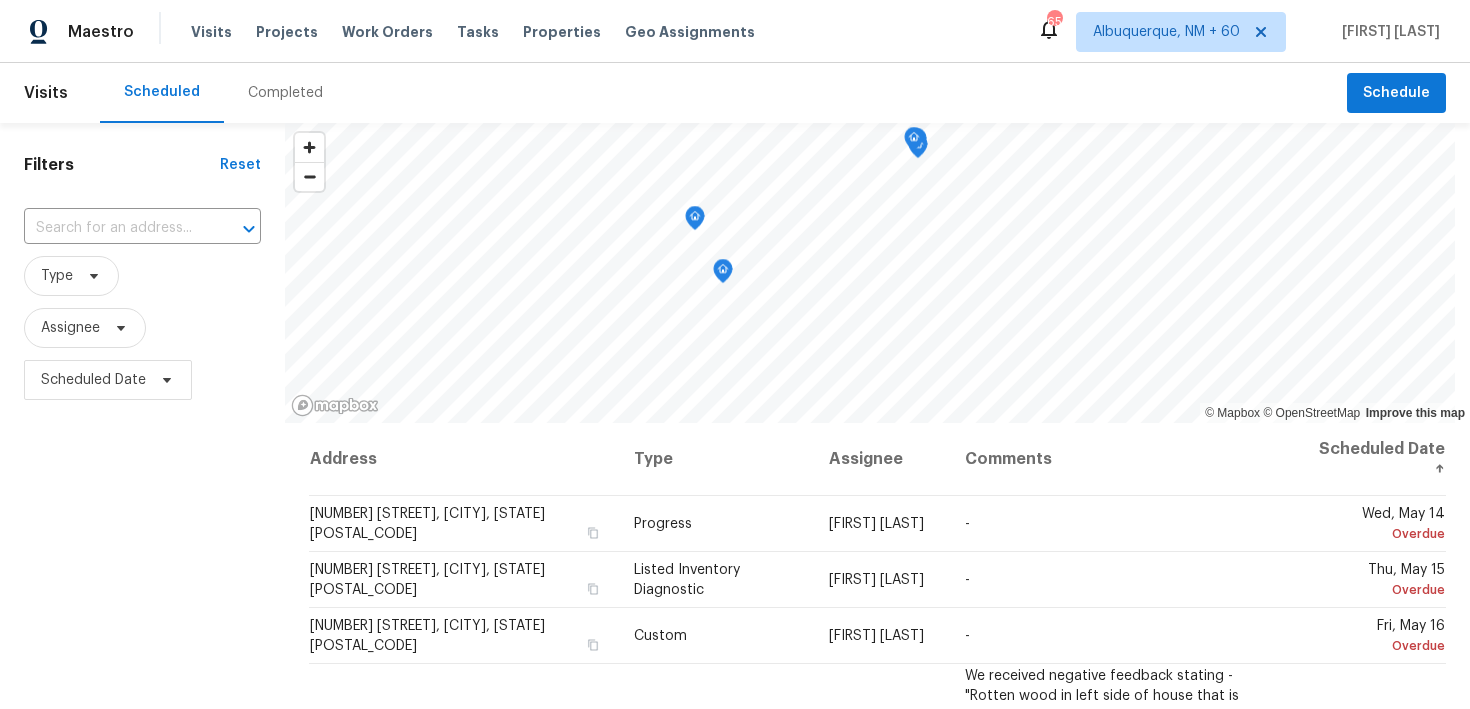 click on "Completed" at bounding box center [285, 93] 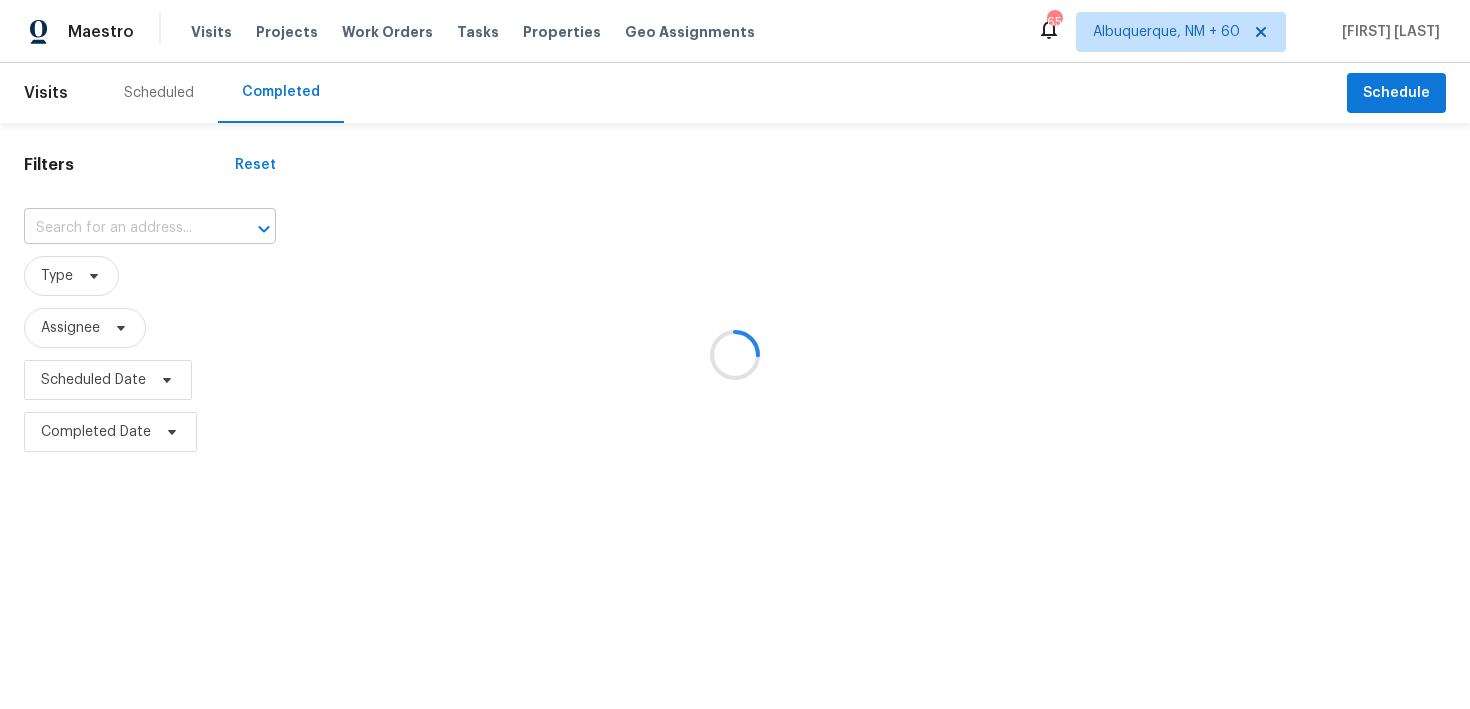 click at bounding box center (122, 228) 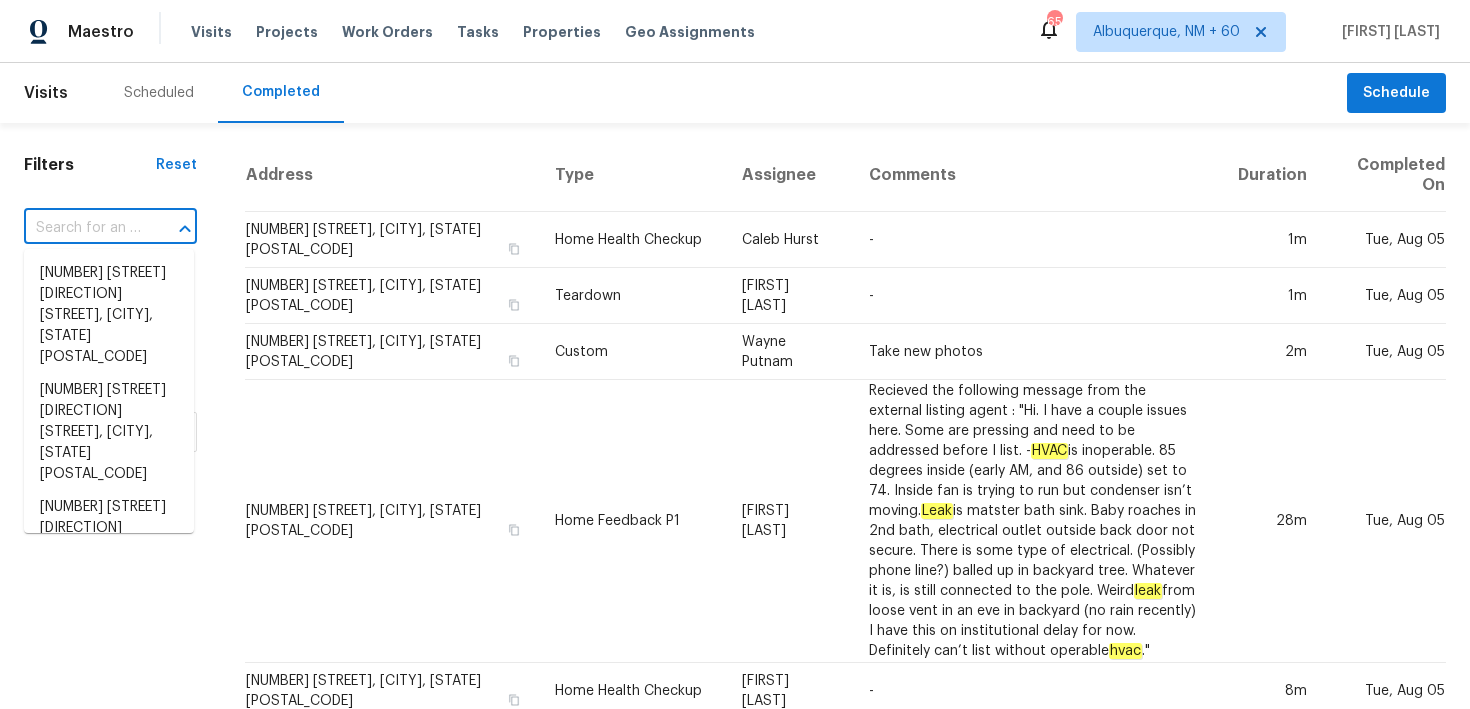paste on "[NUMBER] [STREET], [CITY], [STATE] [POSTAL_CODE]" 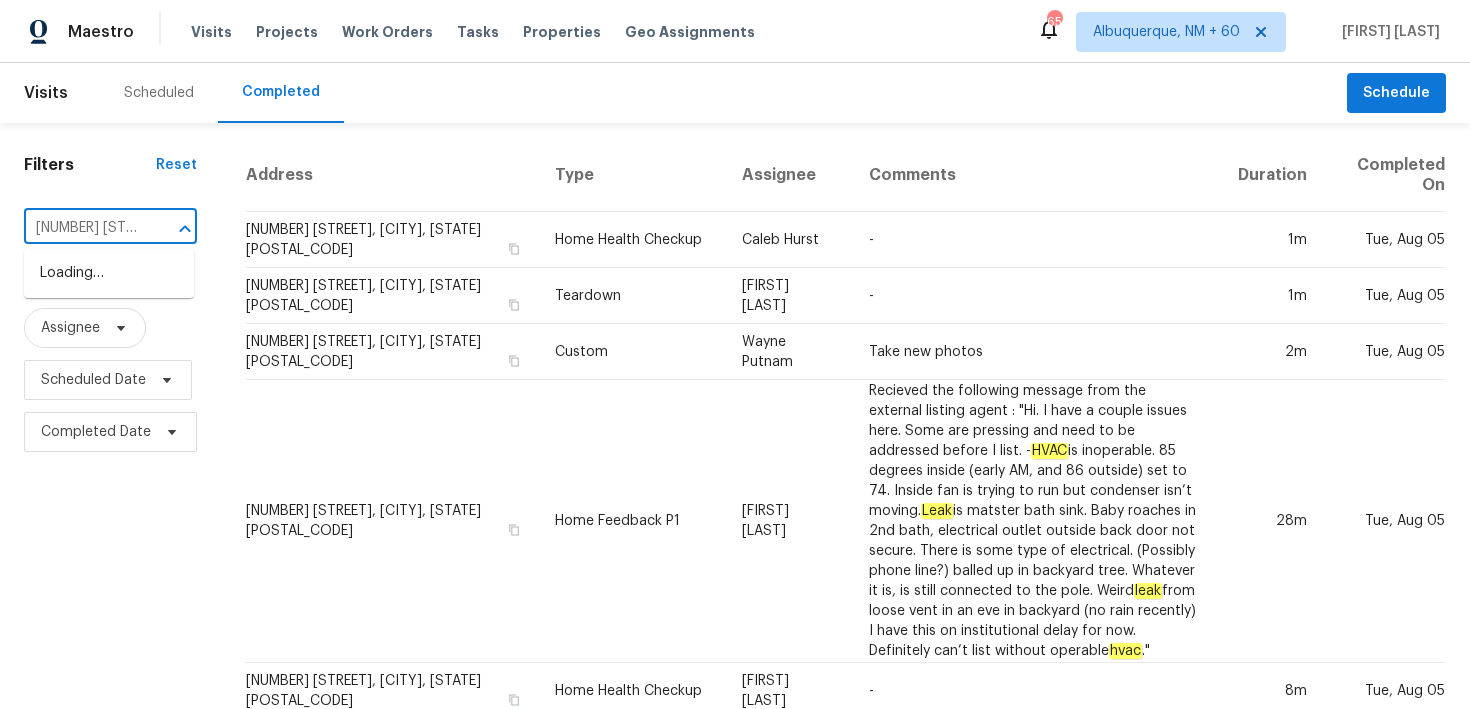 scroll, scrollTop: 0, scrollLeft: 189, axis: horizontal 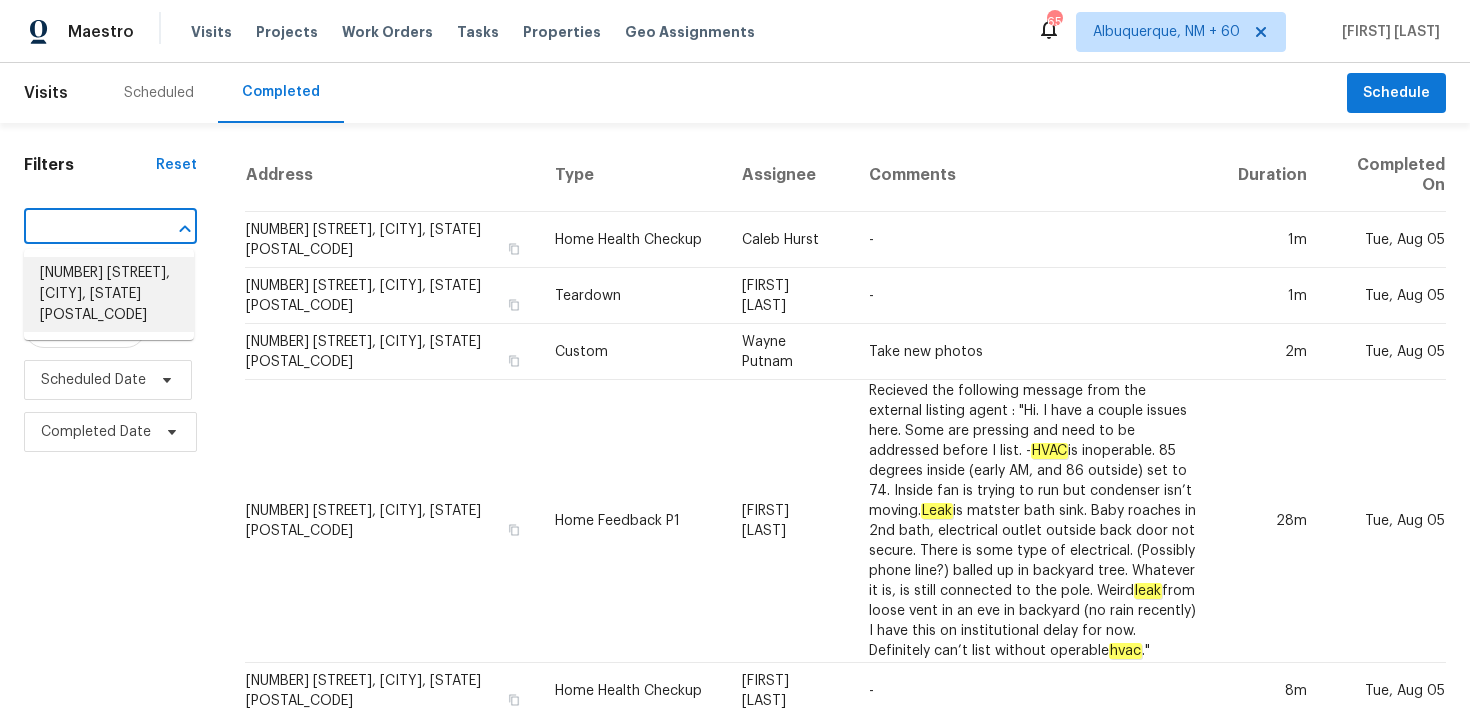click on "[NUMBER] [STREET], [CITY], [STATE] [POSTAL_CODE]" at bounding box center (109, 294) 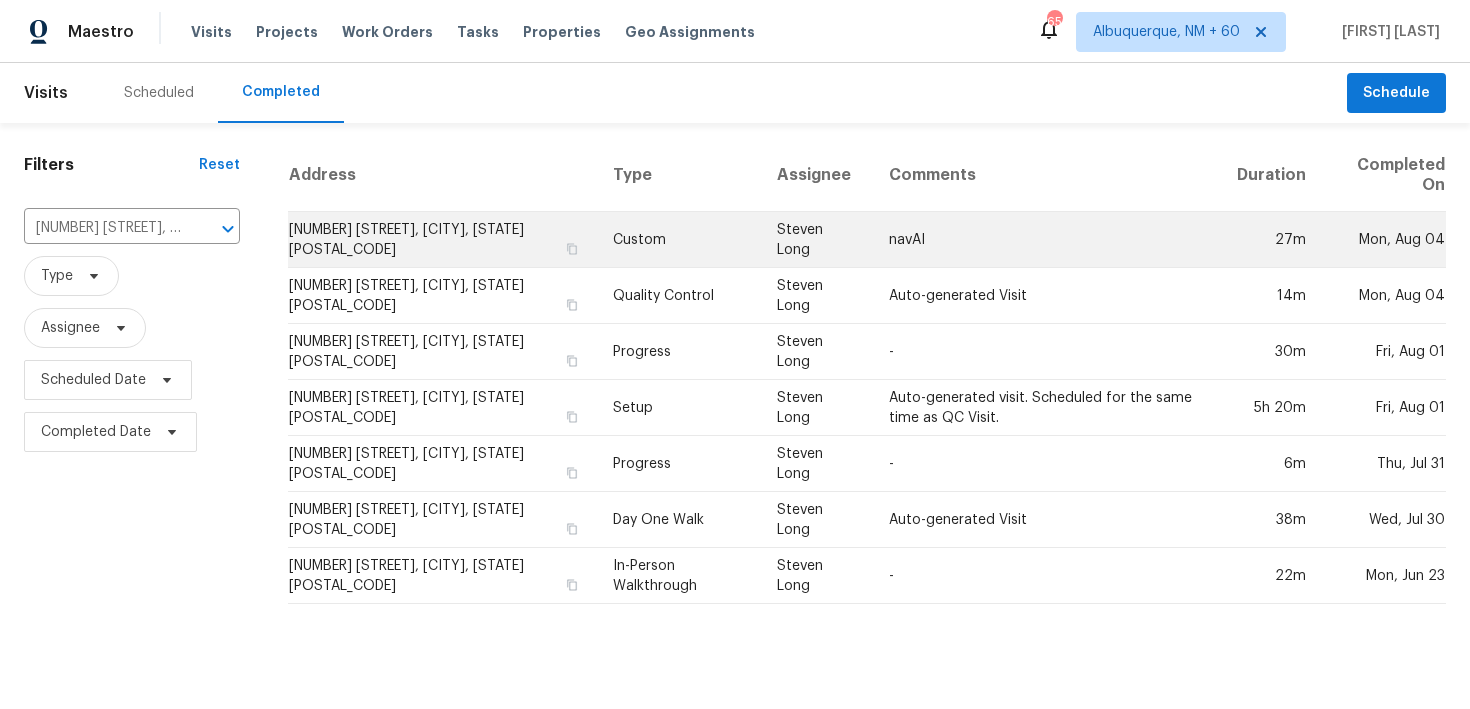 click on "Custom" at bounding box center [679, 240] 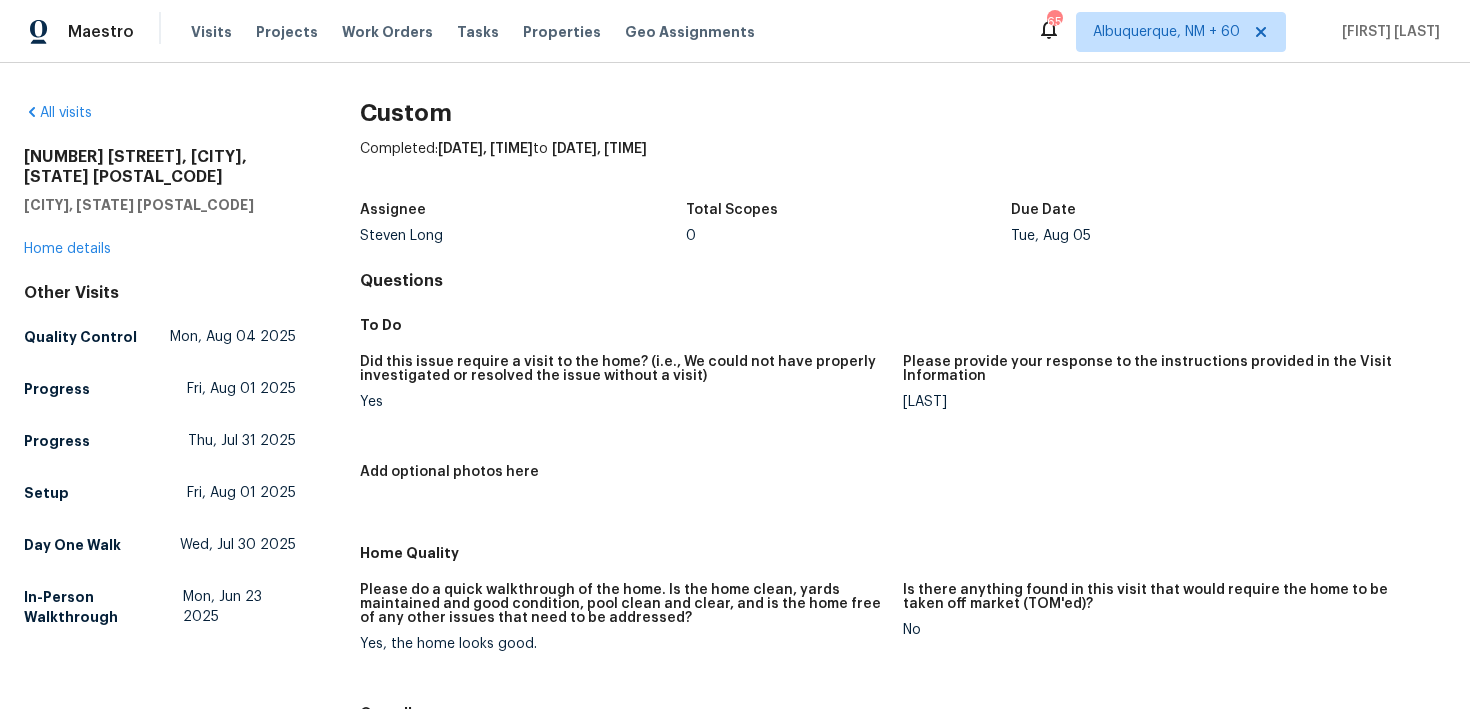 click on "[NUMBER] [STREET] [CITY], [STATE] [POSTAL_CODE] [GENERAL_TERM]" at bounding box center (160, 203) 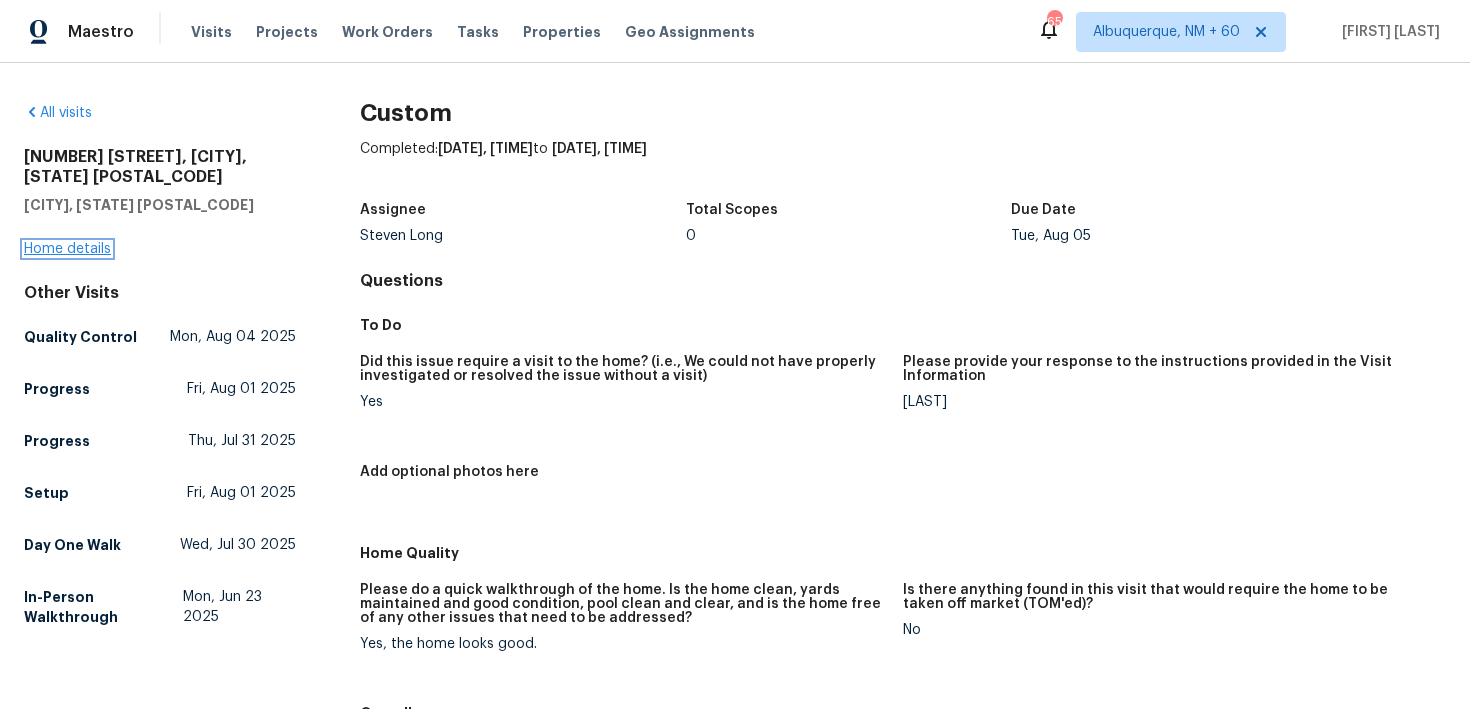 click on "Home details" at bounding box center (67, 249) 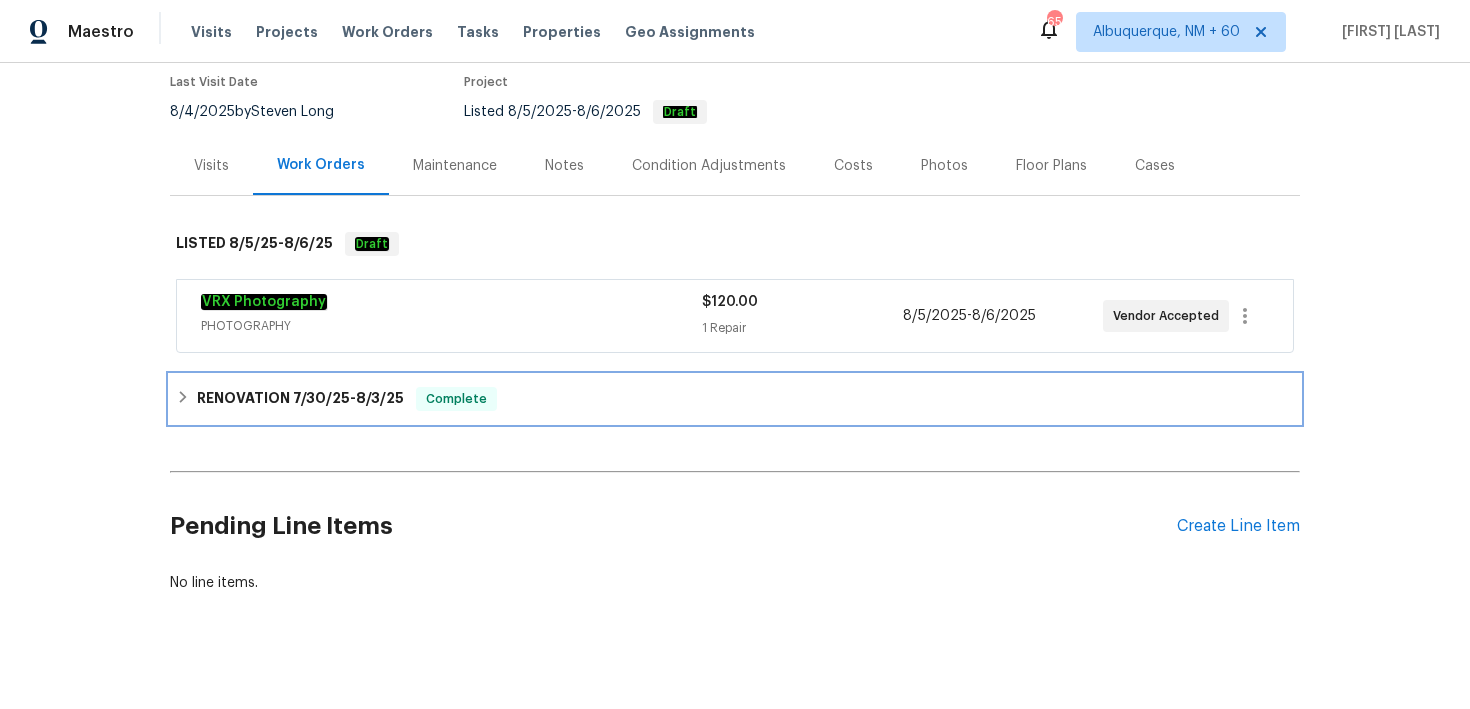 click on "RENOVATION   [DATE]  -  [DATE] Complete" at bounding box center (735, 399) 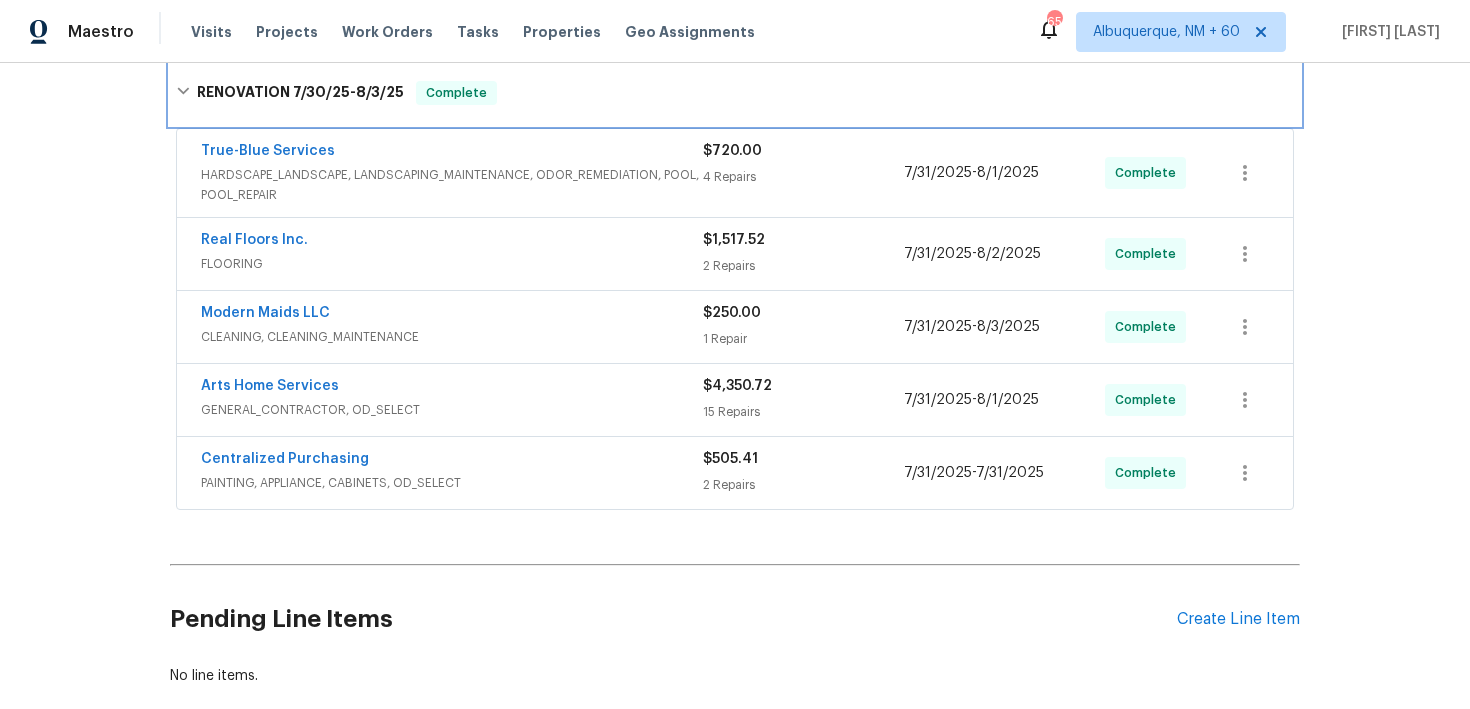 scroll, scrollTop: 505, scrollLeft: 0, axis: vertical 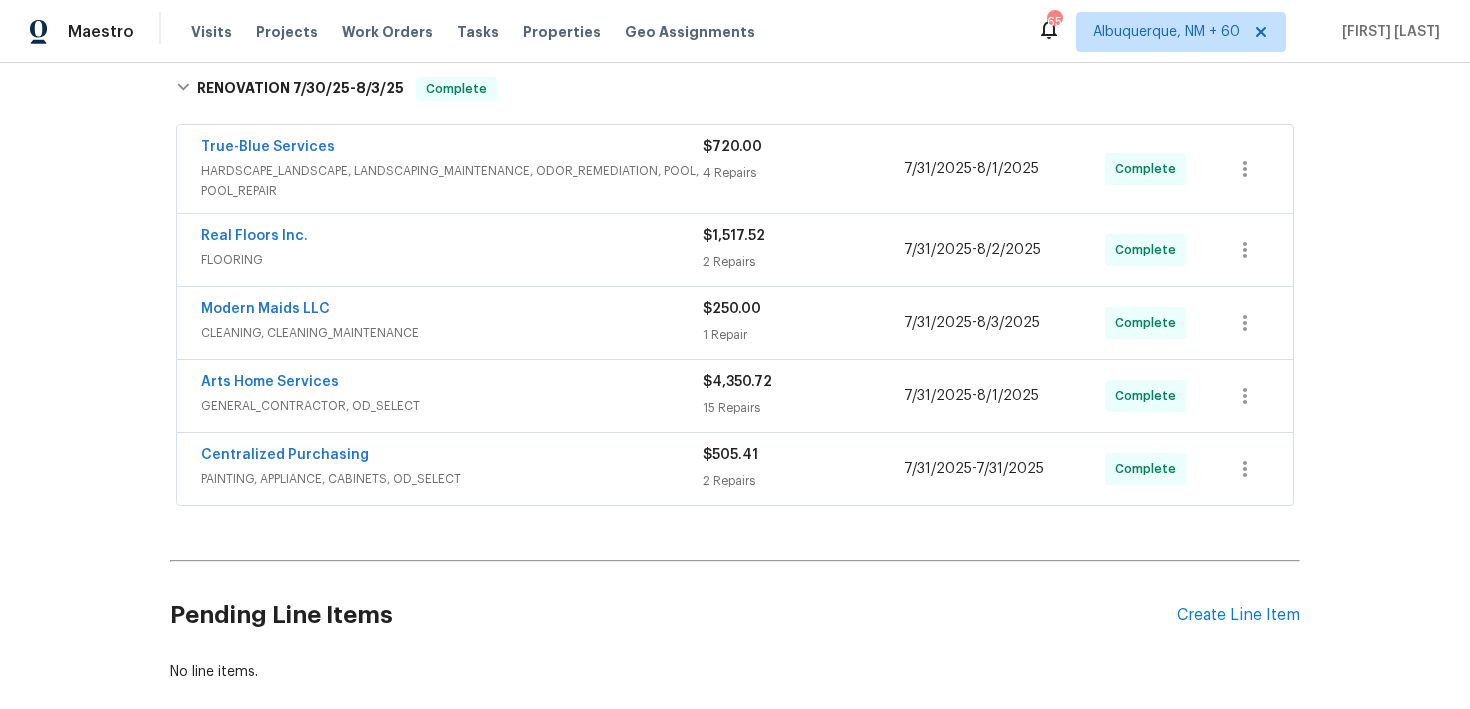 click on "$505.41 2 Repairs" at bounding box center (803, 469) 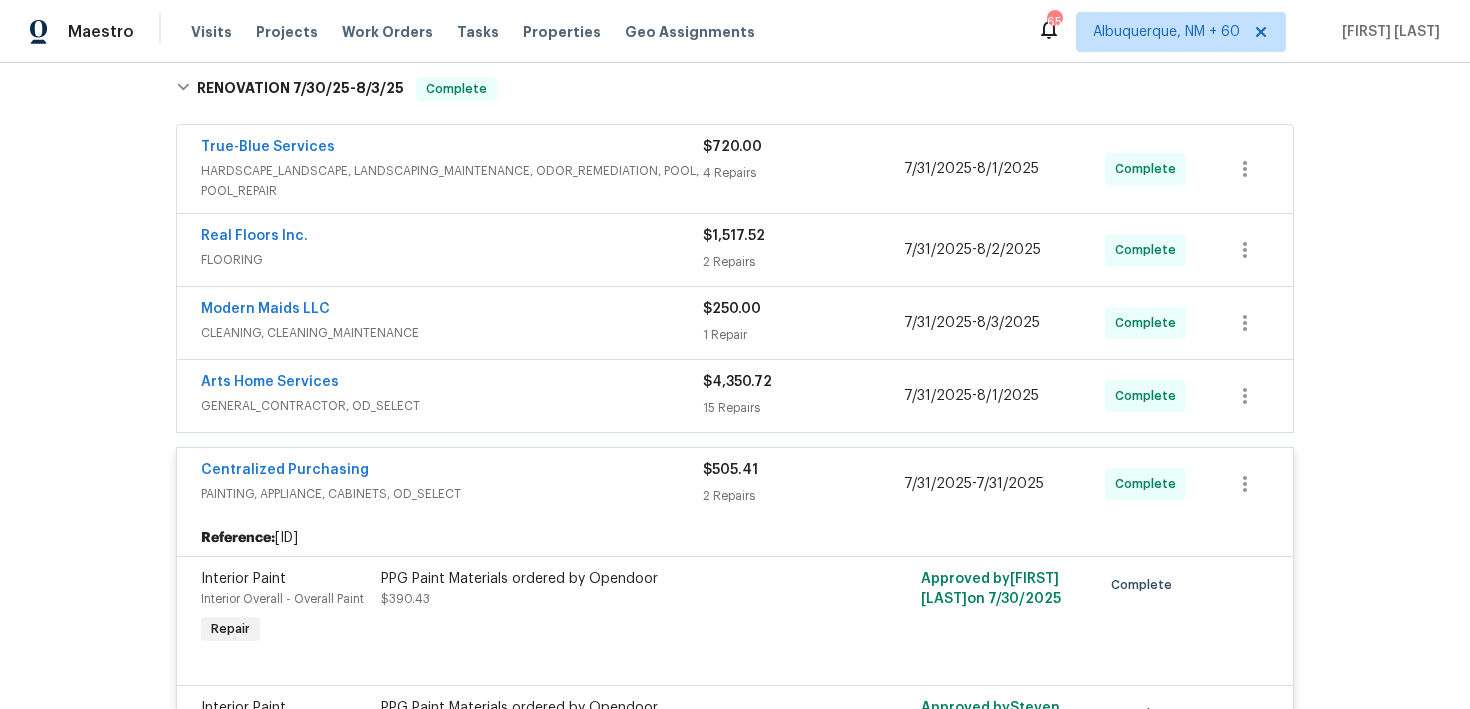 click on "$[PRICE] [NUMBER] Repairs" at bounding box center [803, 396] 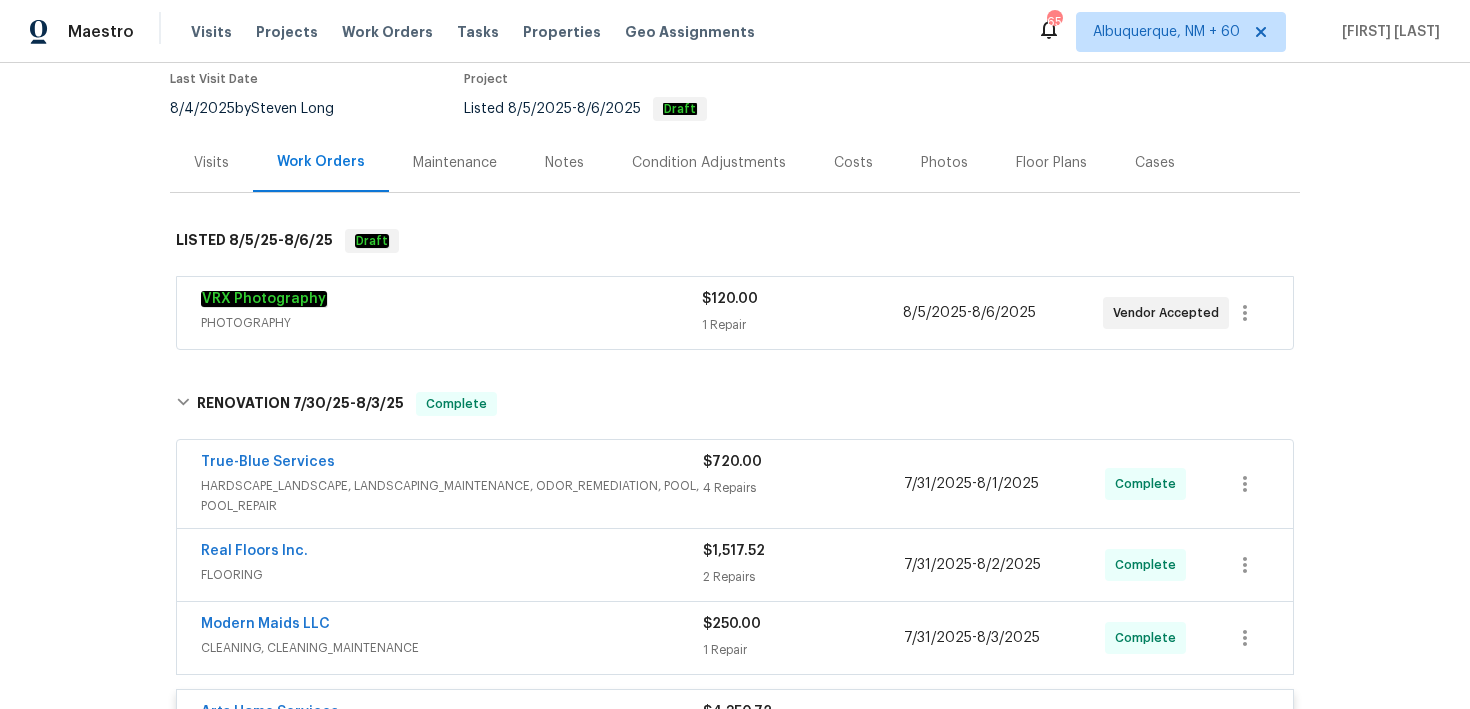 scroll, scrollTop: 0, scrollLeft: 0, axis: both 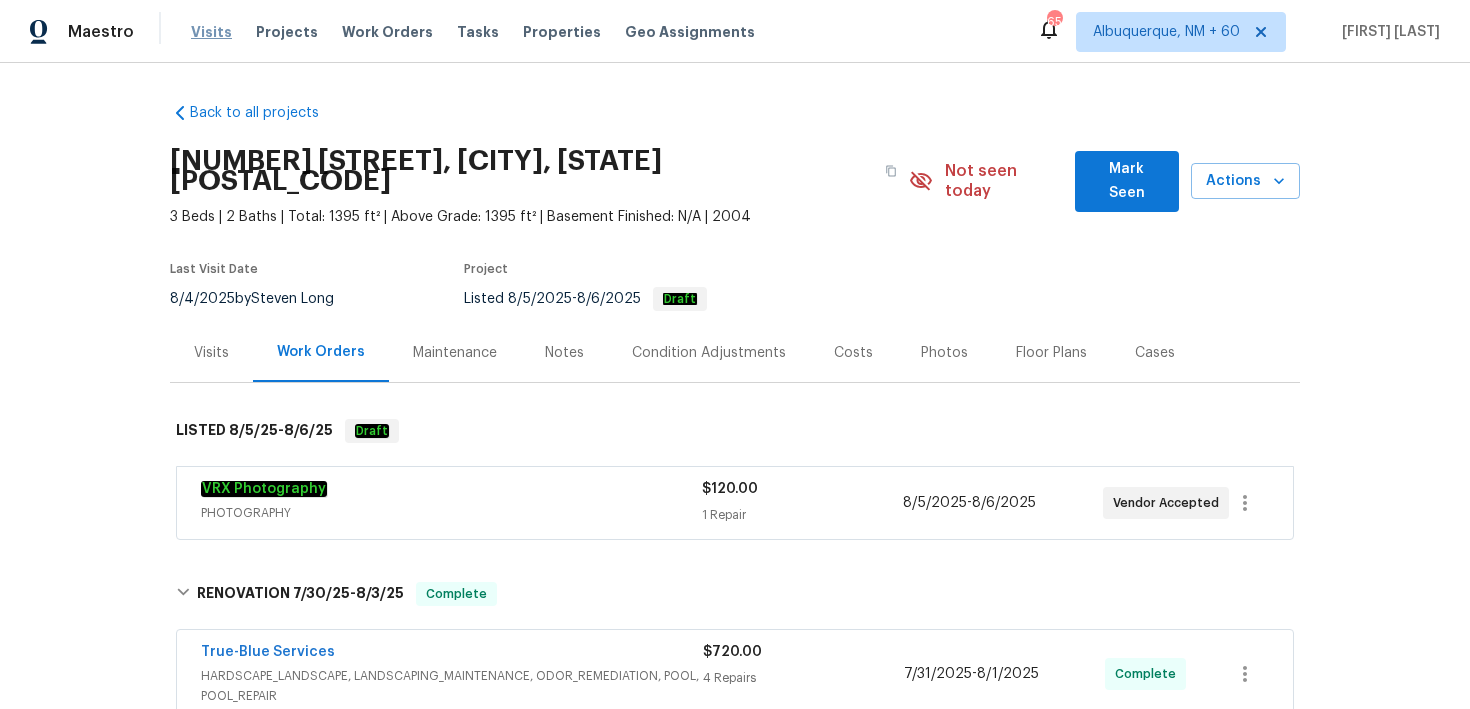 click on "Visits" at bounding box center (211, 32) 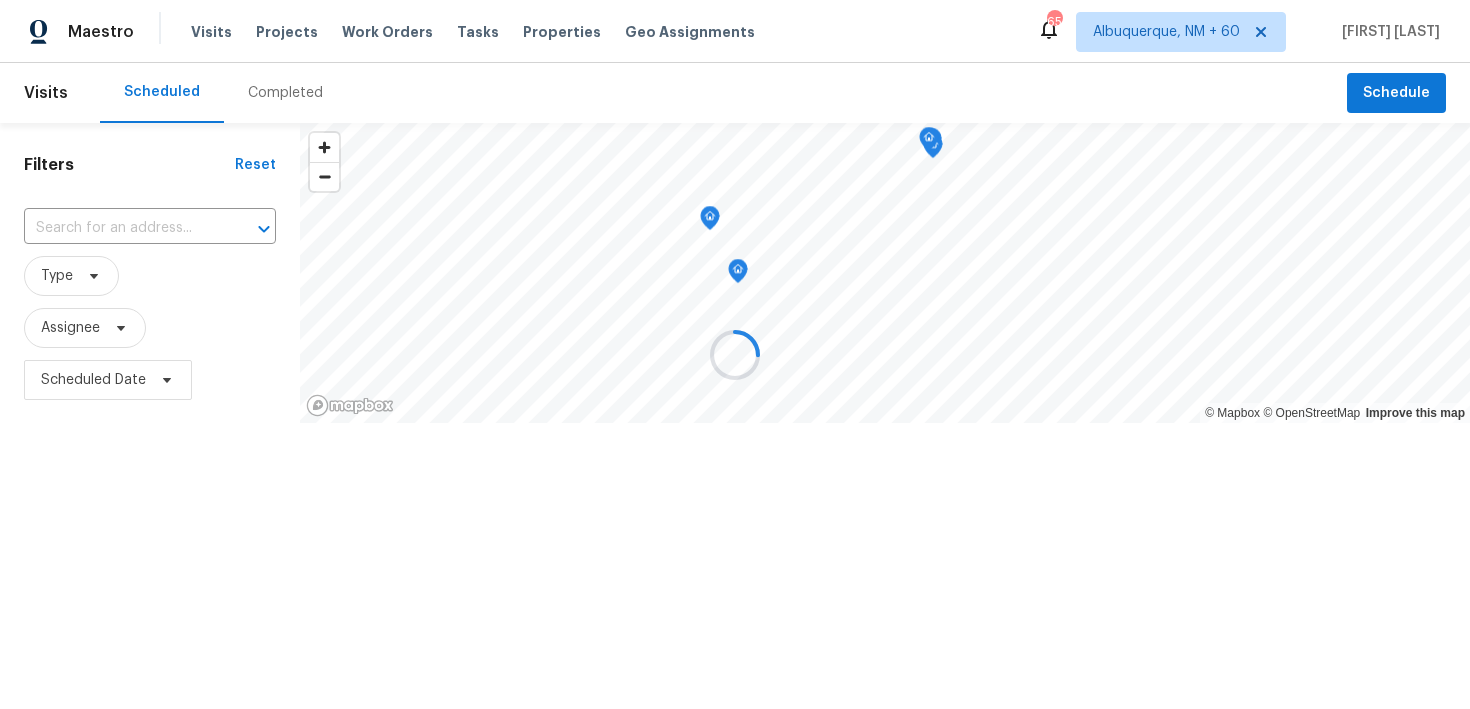 click at bounding box center [735, 354] 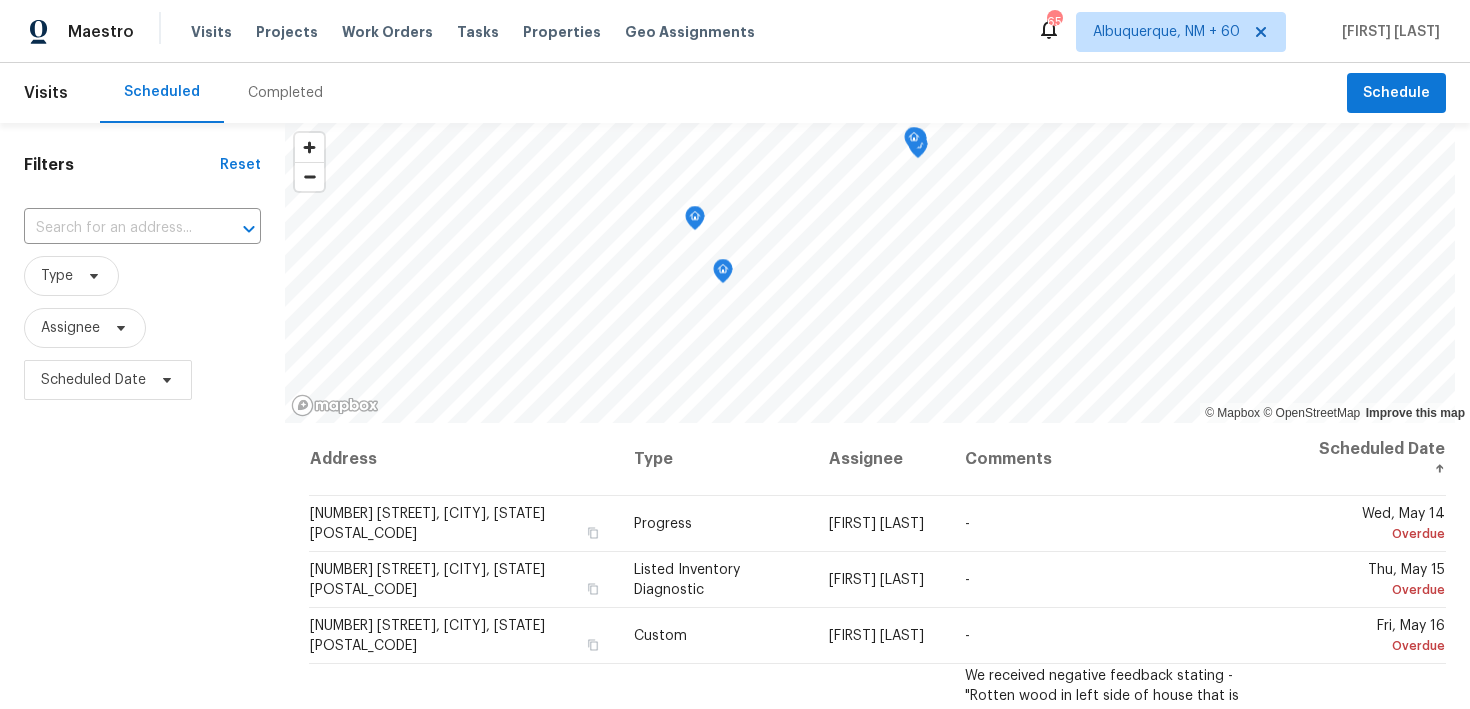 click on "Completed" at bounding box center (285, 93) 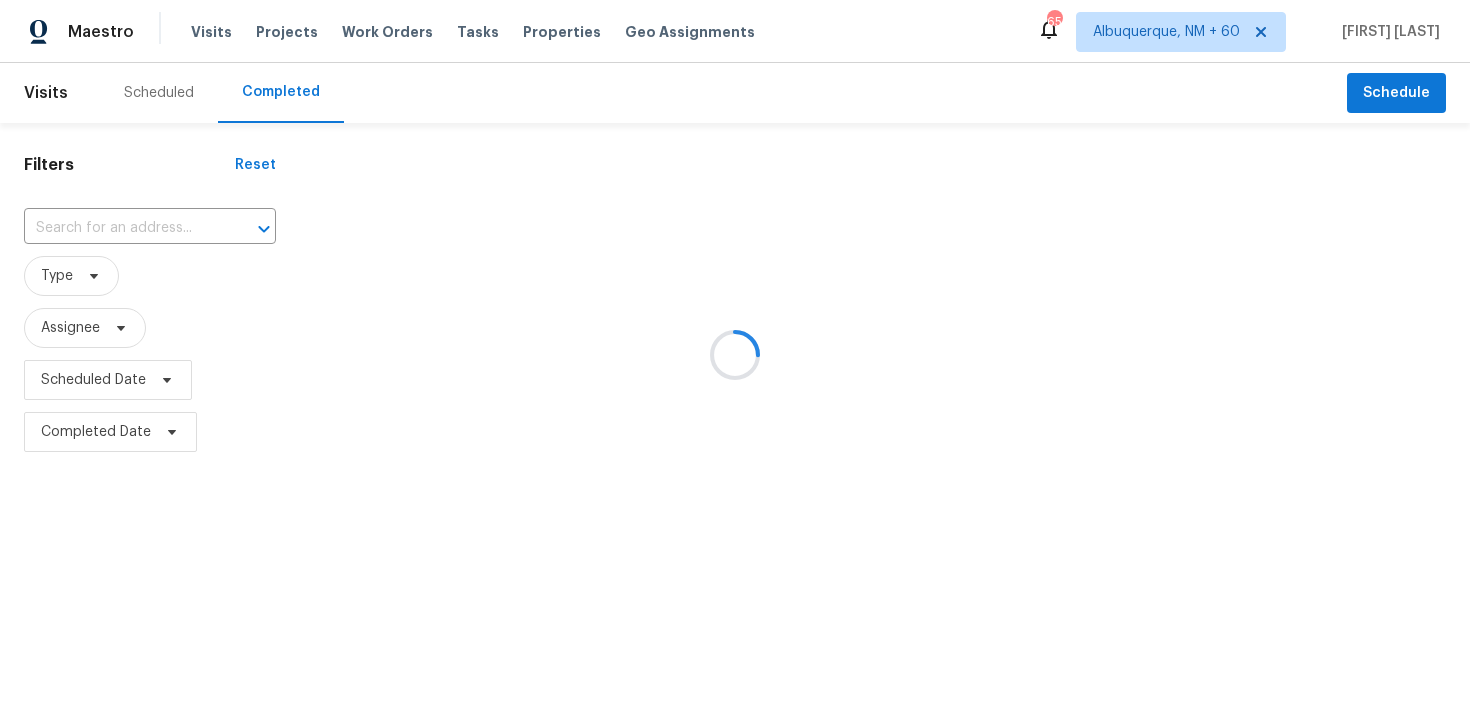 click at bounding box center [735, 354] 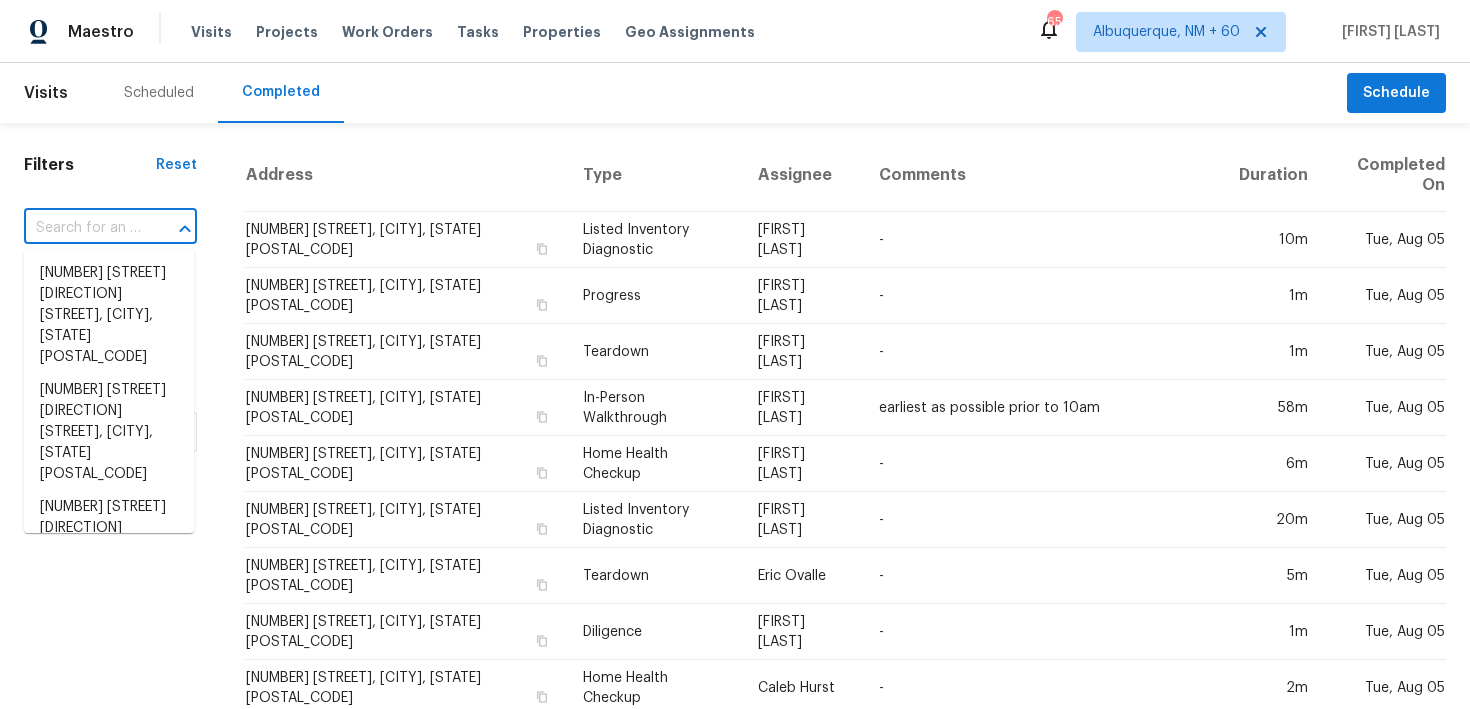 click at bounding box center [82, 228] 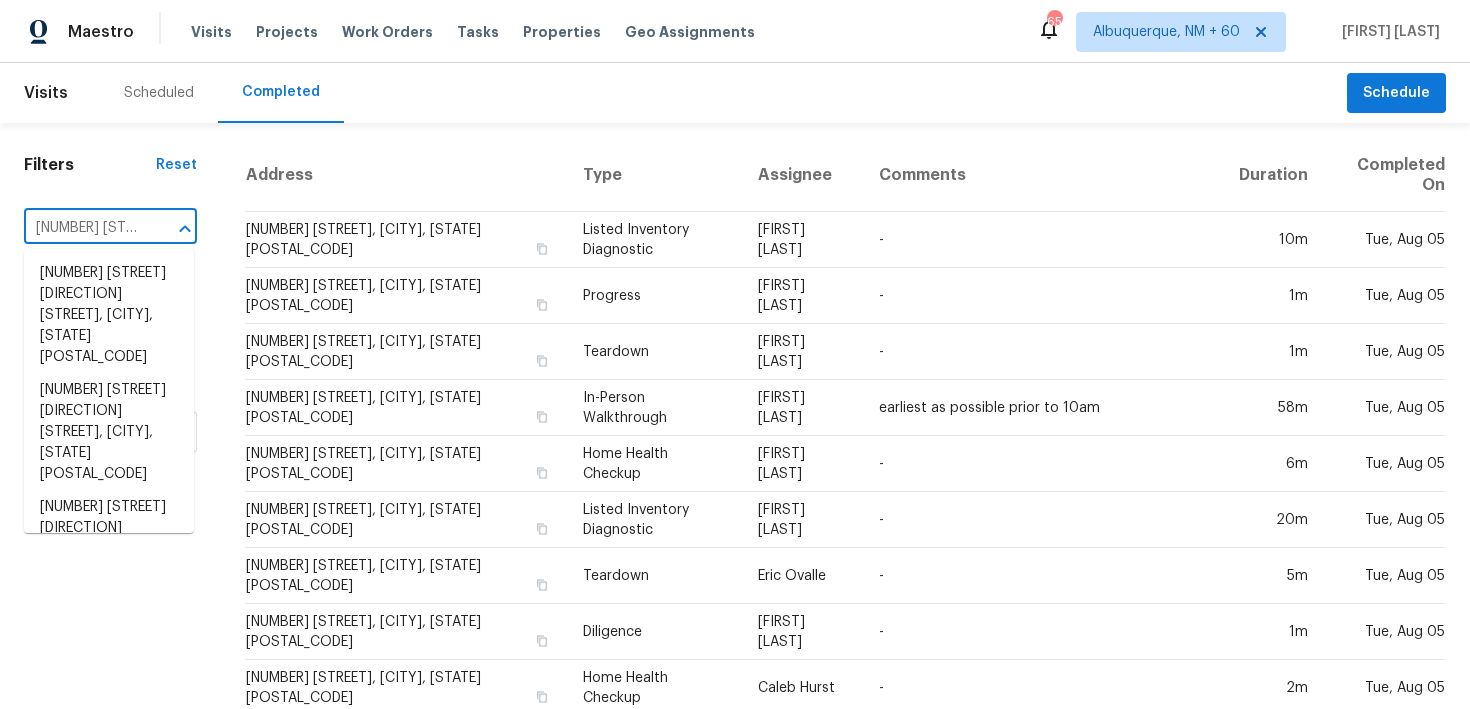 scroll, scrollTop: 0, scrollLeft: 194, axis: horizontal 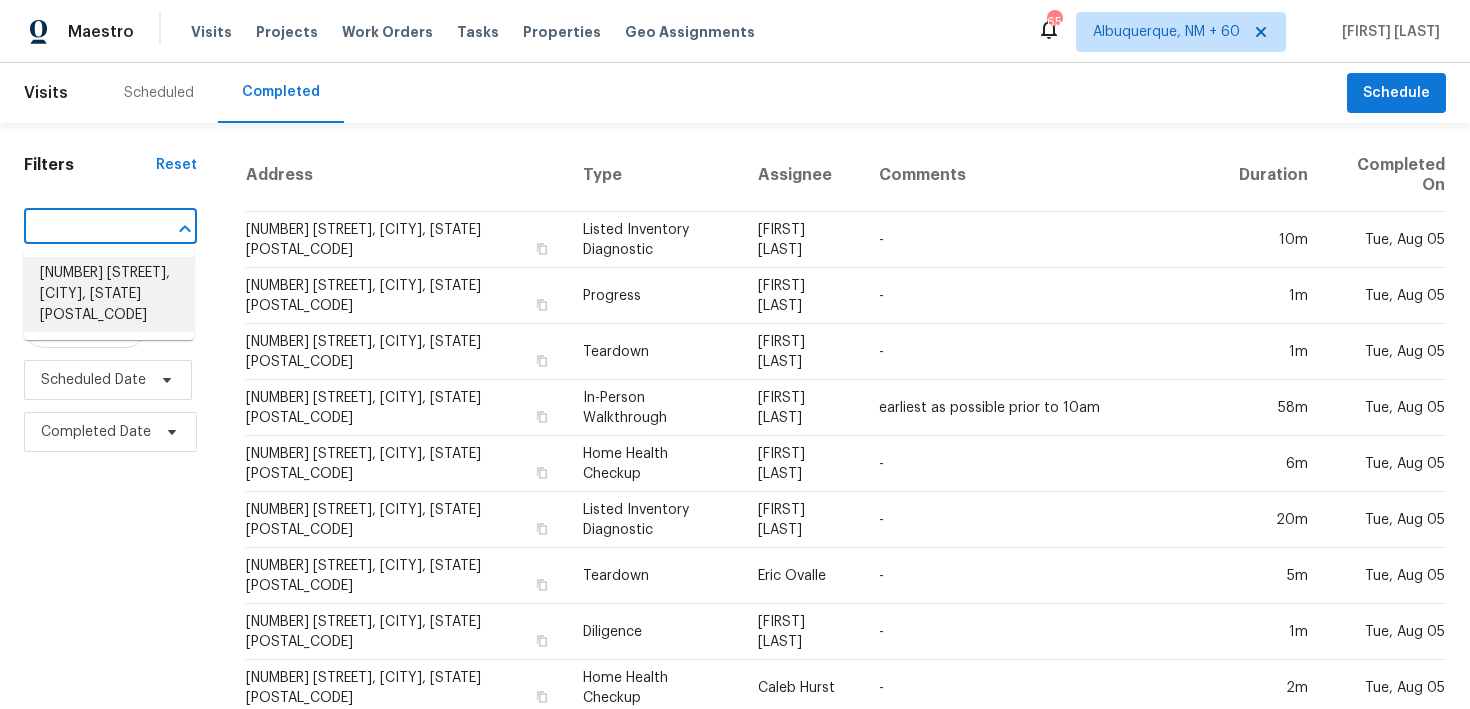 click on "[NUMBER] [STREET], [CITY], [STATE] [POSTAL_CODE]" at bounding box center [109, 294] 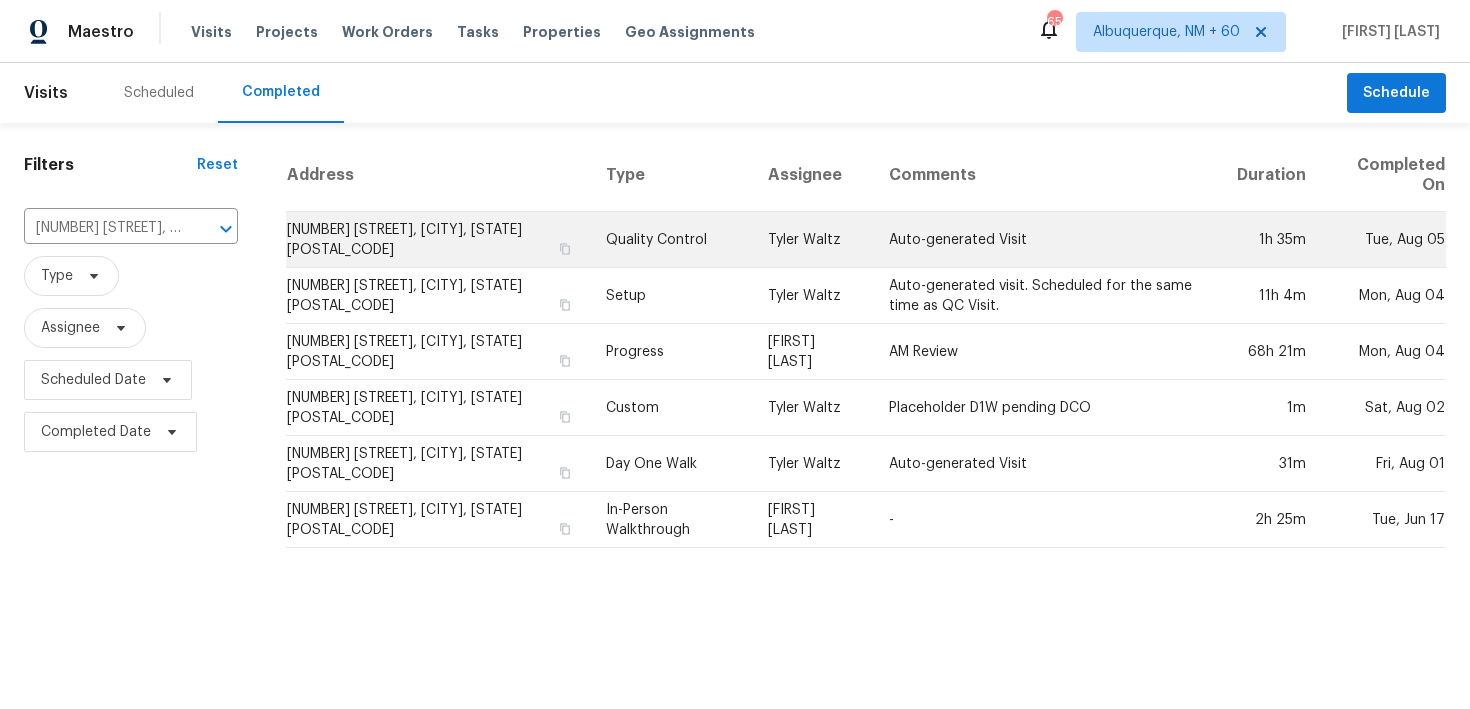 click on "Quality Control" at bounding box center [671, 240] 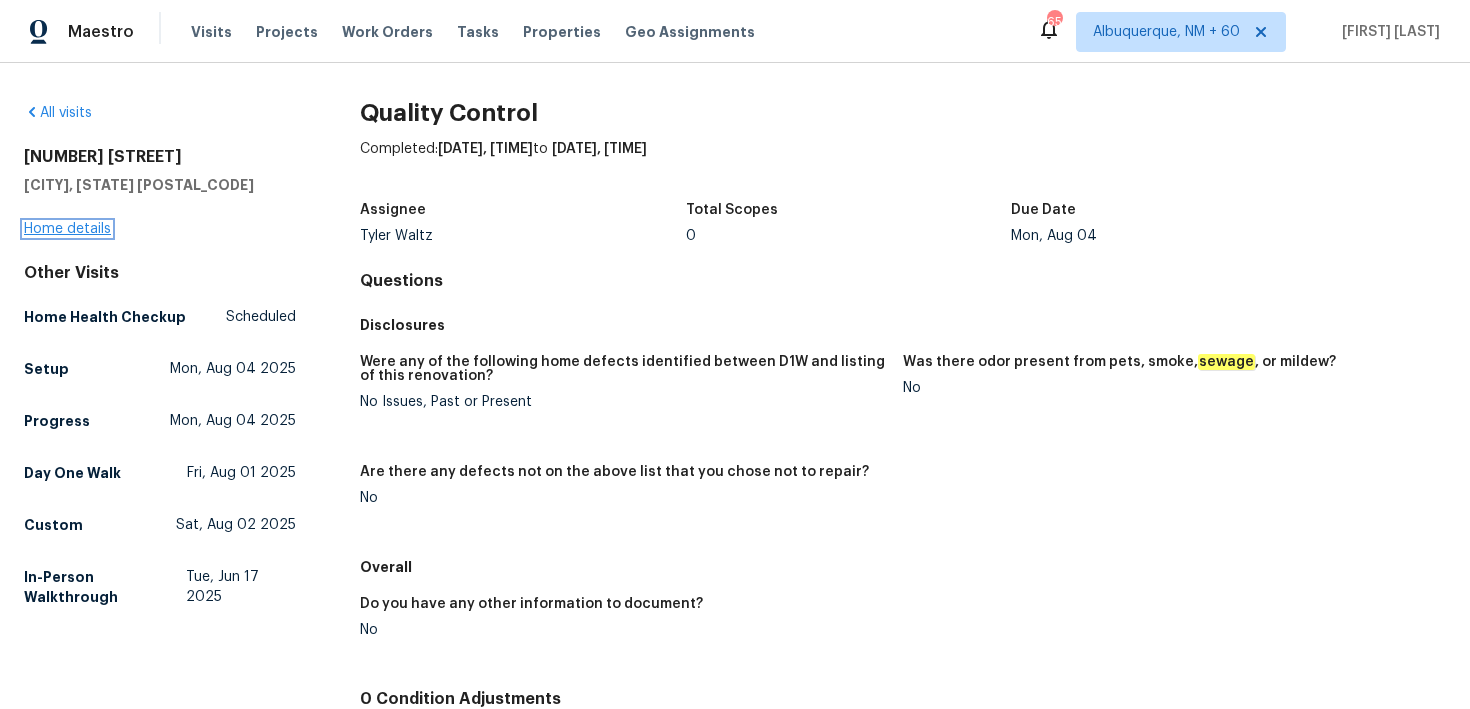 click on "Home details" at bounding box center (67, 229) 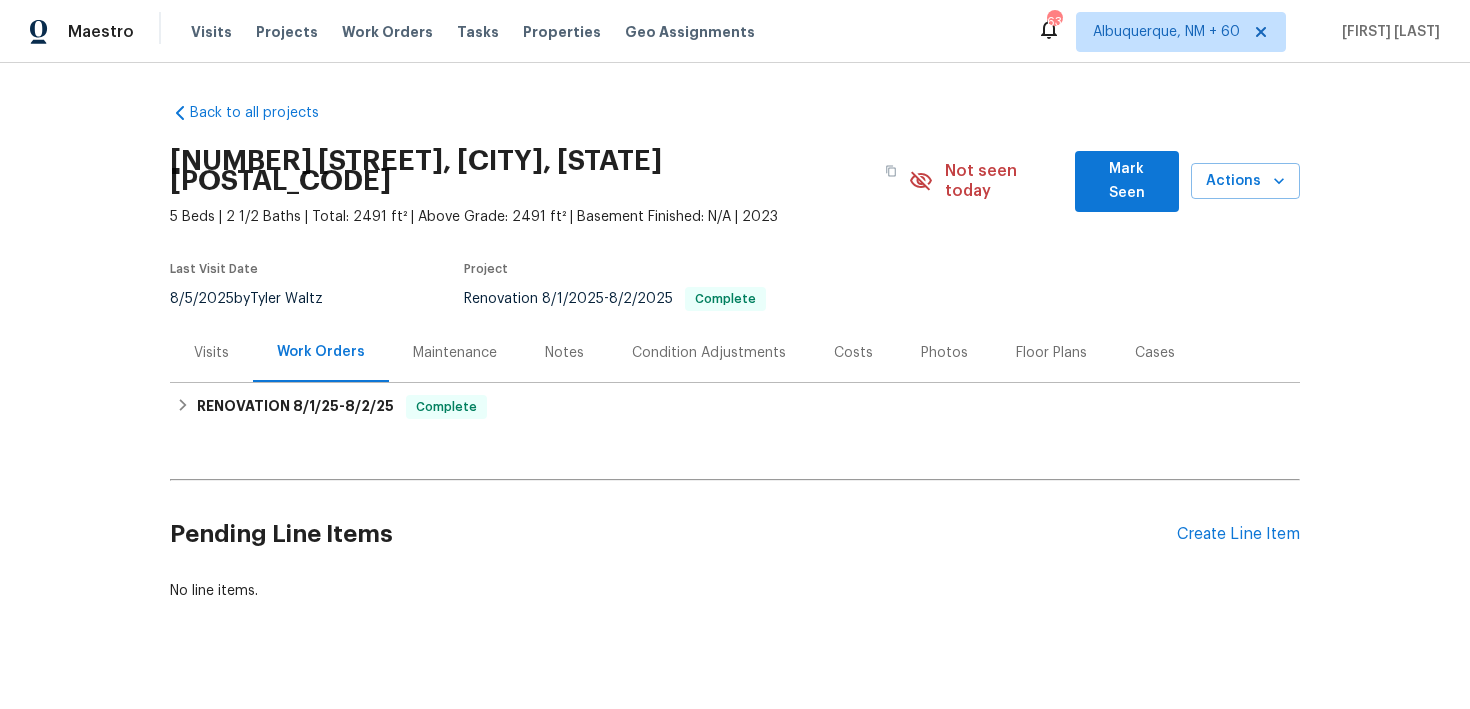 click on "Back to all projects [NUMBER] [STREET], [CITY], [STATE] [POSTAL_CODE] [BEDS] | [BATHS] | Total: [FT²] ft² | Above Grade: [FT²] ft² | Basement Finished: [N/A] | [YEAR] Not seen today Mark Seen Actions Last Visit Date [DATE] by [FIRST] [LAST] Project Renovation [DATE] - [DATE] Complete Visits Work Orders Maintenance Notes Condition Adjustments Costs Photos Floor Plans Cases RENOVATION [DATE] - [DATE] Complete Surface Innovations Services LLC GENERAL_CONTRACTOR, OD_SELECT $[PRICE] [REPAIRS] | [UPGRADES] [DATE] - [DATE] Complete Pending Line Items Create Line Item No line items." at bounding box center [735, 352] 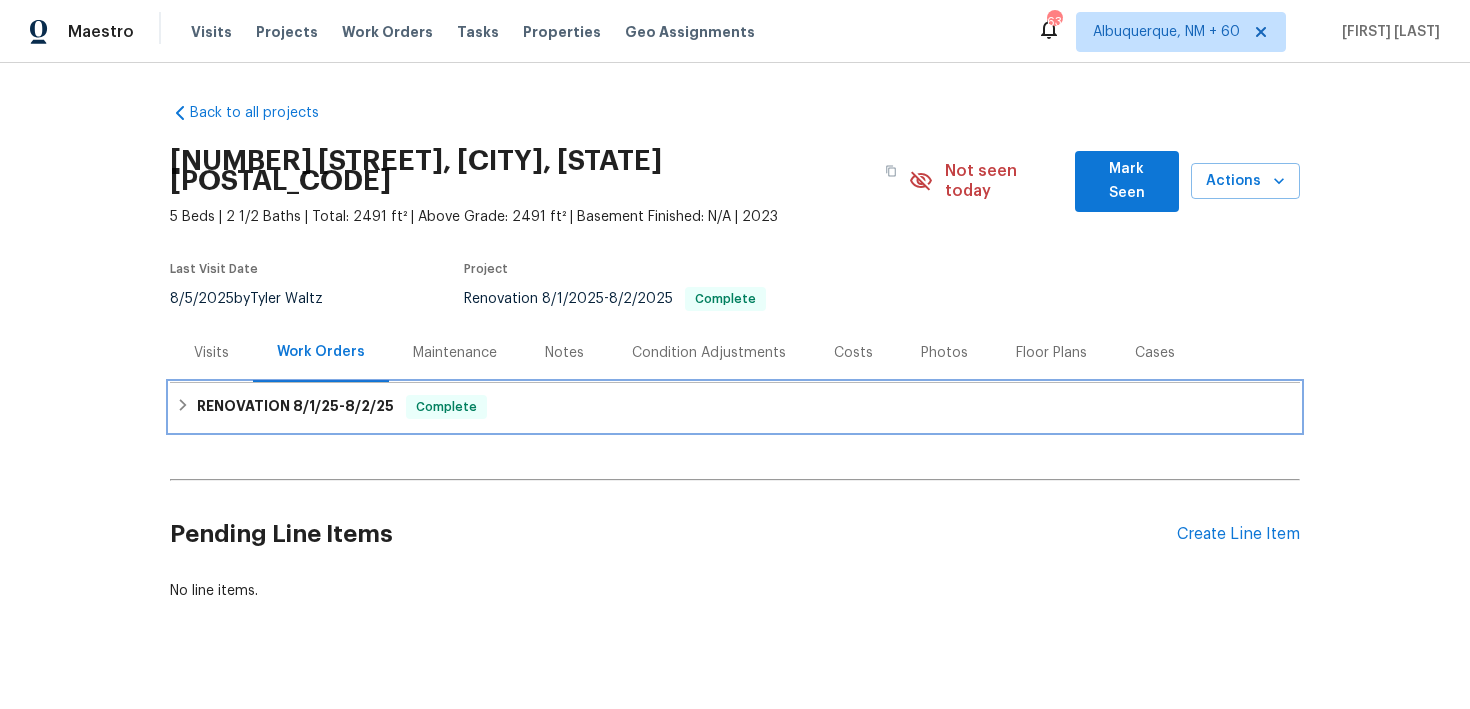 click on "[GENERAL_TERM] [DATE]  -  [DATE] [GENERAL_TERM]" at bounding box center [735, 407] 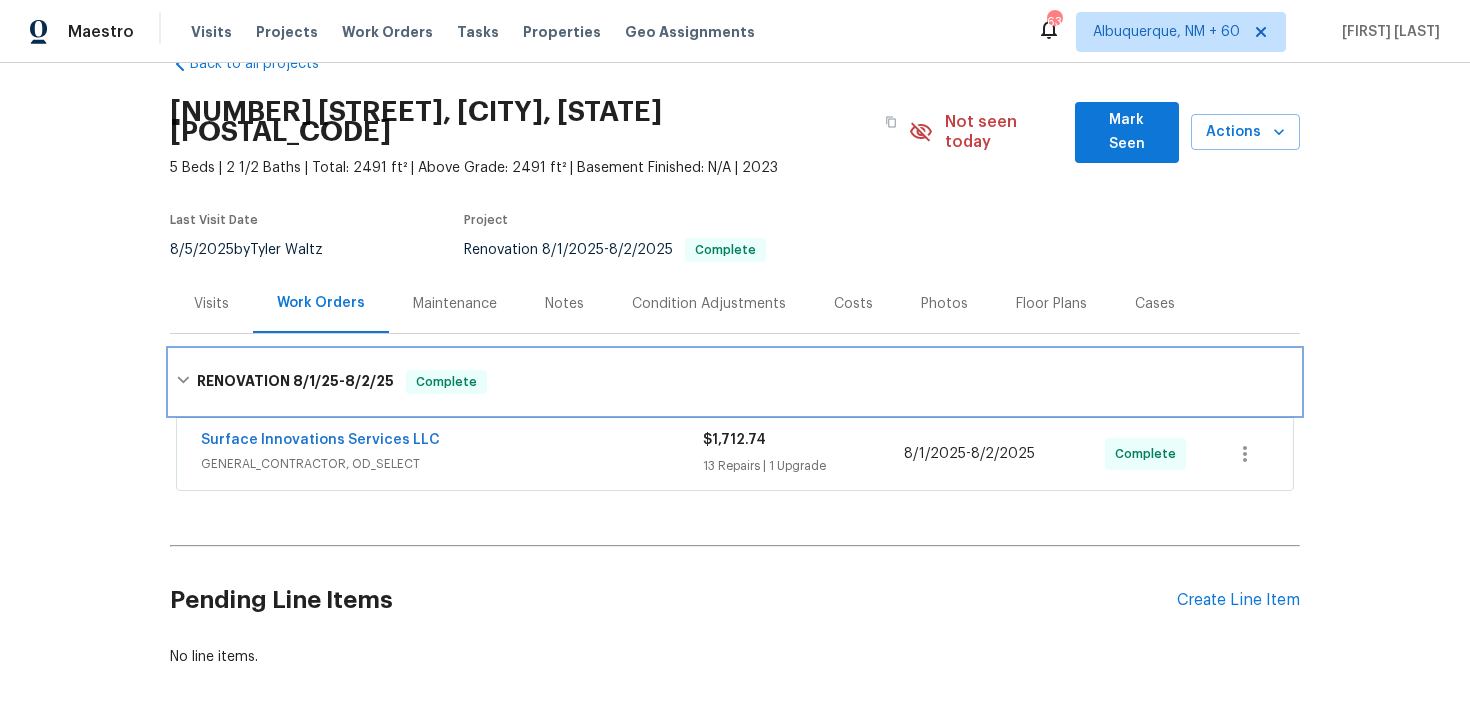 scroll, scrollTop: 111, scrollLeft: 0, axis: vertical 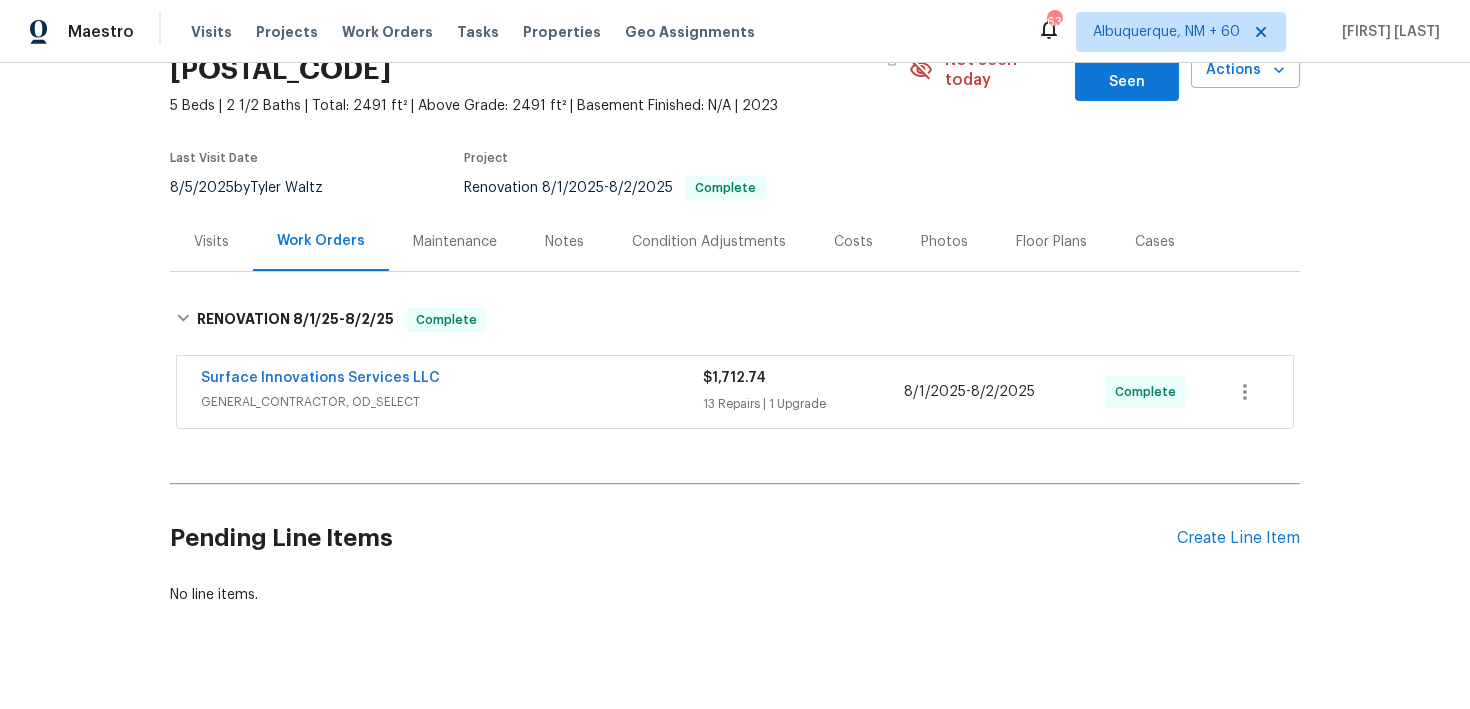 click on "13 Repairs | 1 Upgrade" at bounding box center [803, 404] 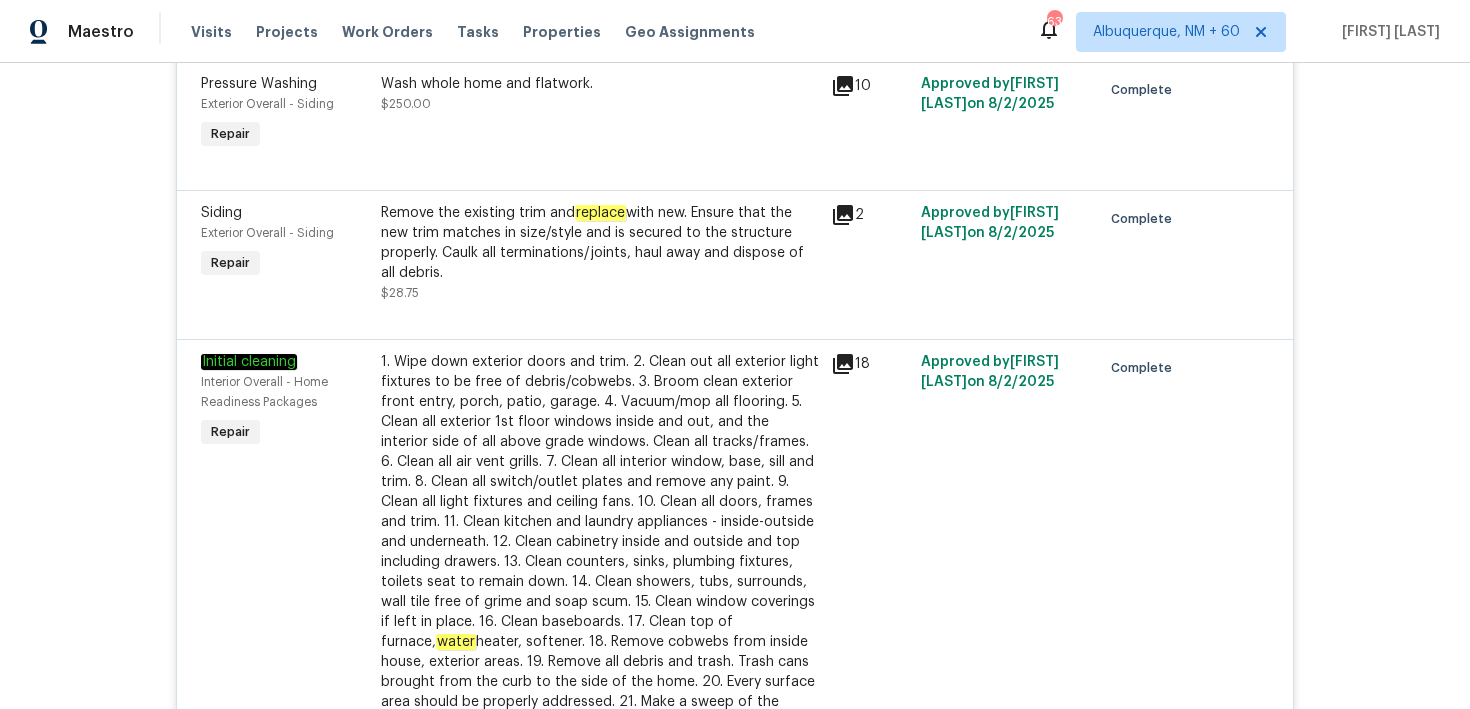 scroll, scrollTop: 0, scrollLeft: 0, axis: both 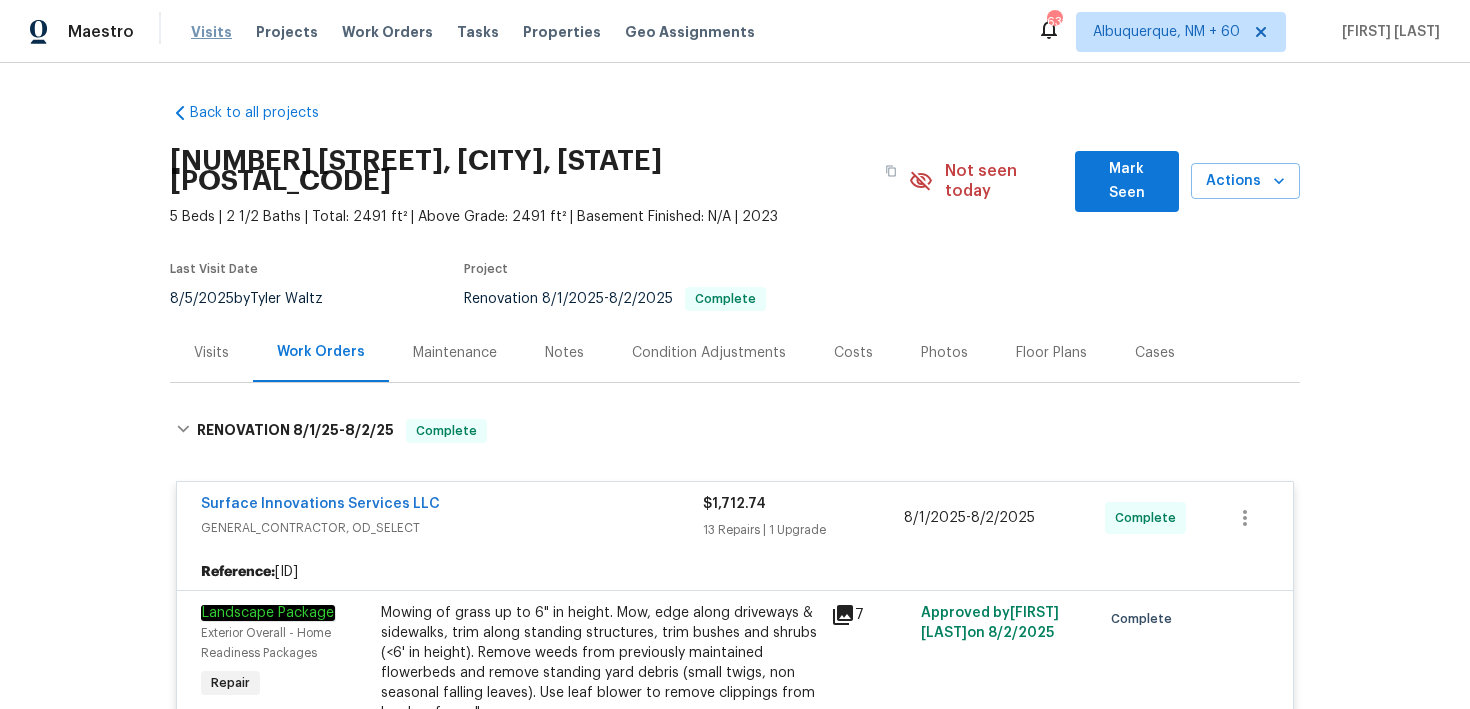 click on "Visits" at bounding box center (211, 32) 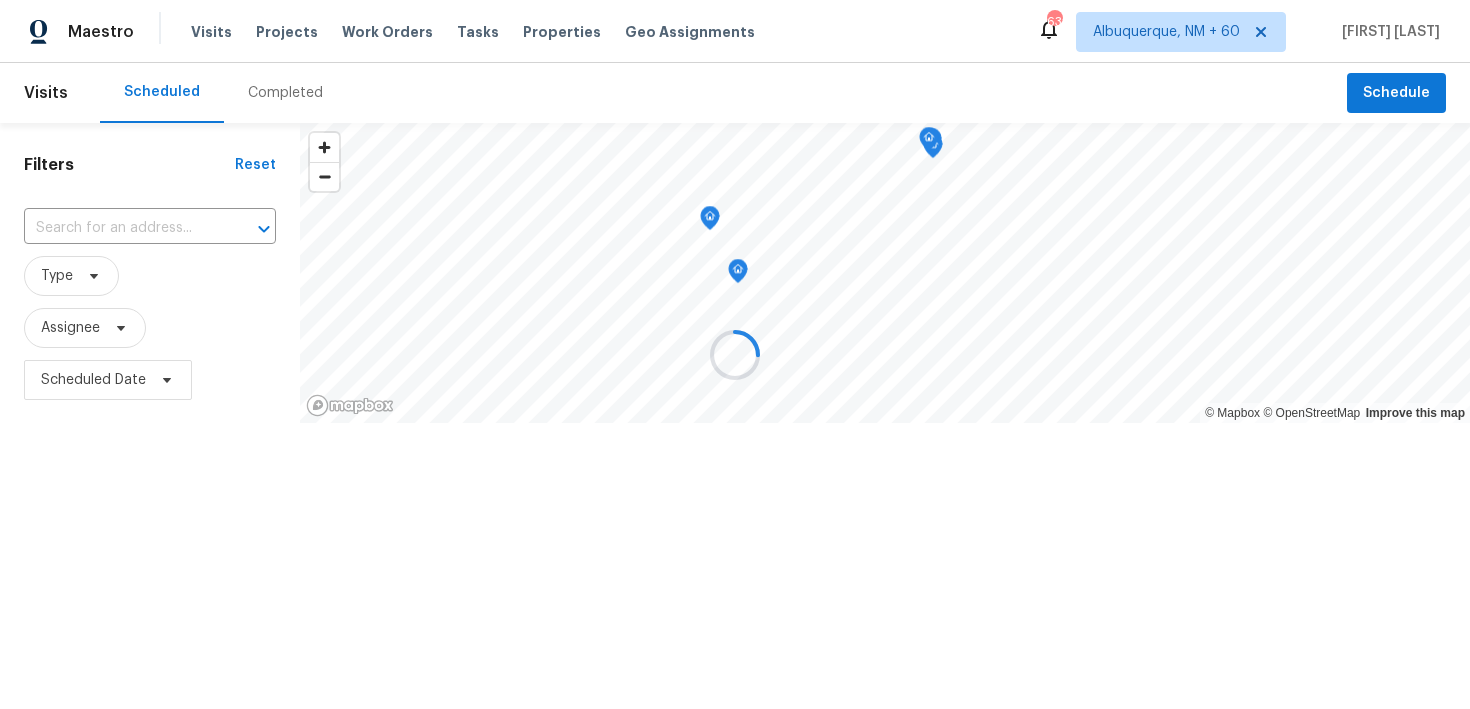 click at bounding box center (735, 354) 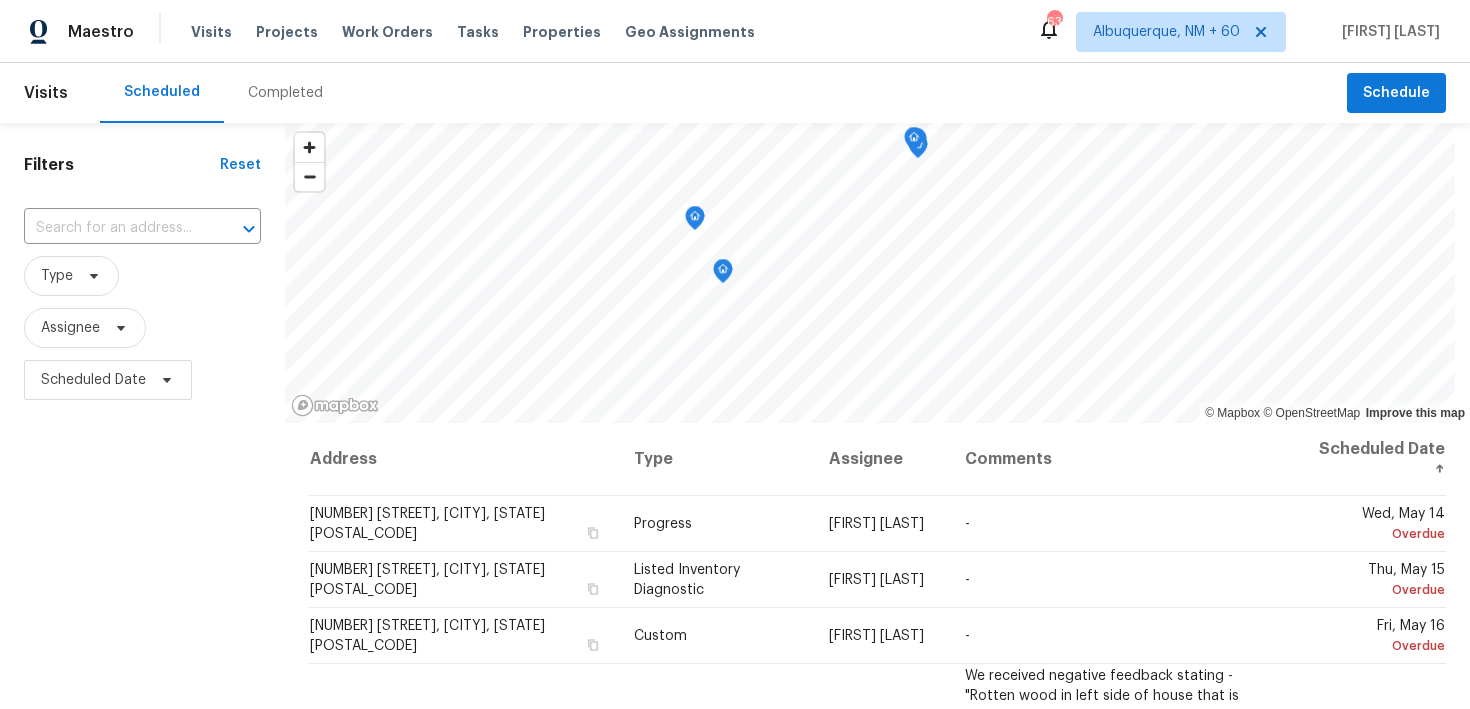 click on "Completed" at bounding box center [285, 93] 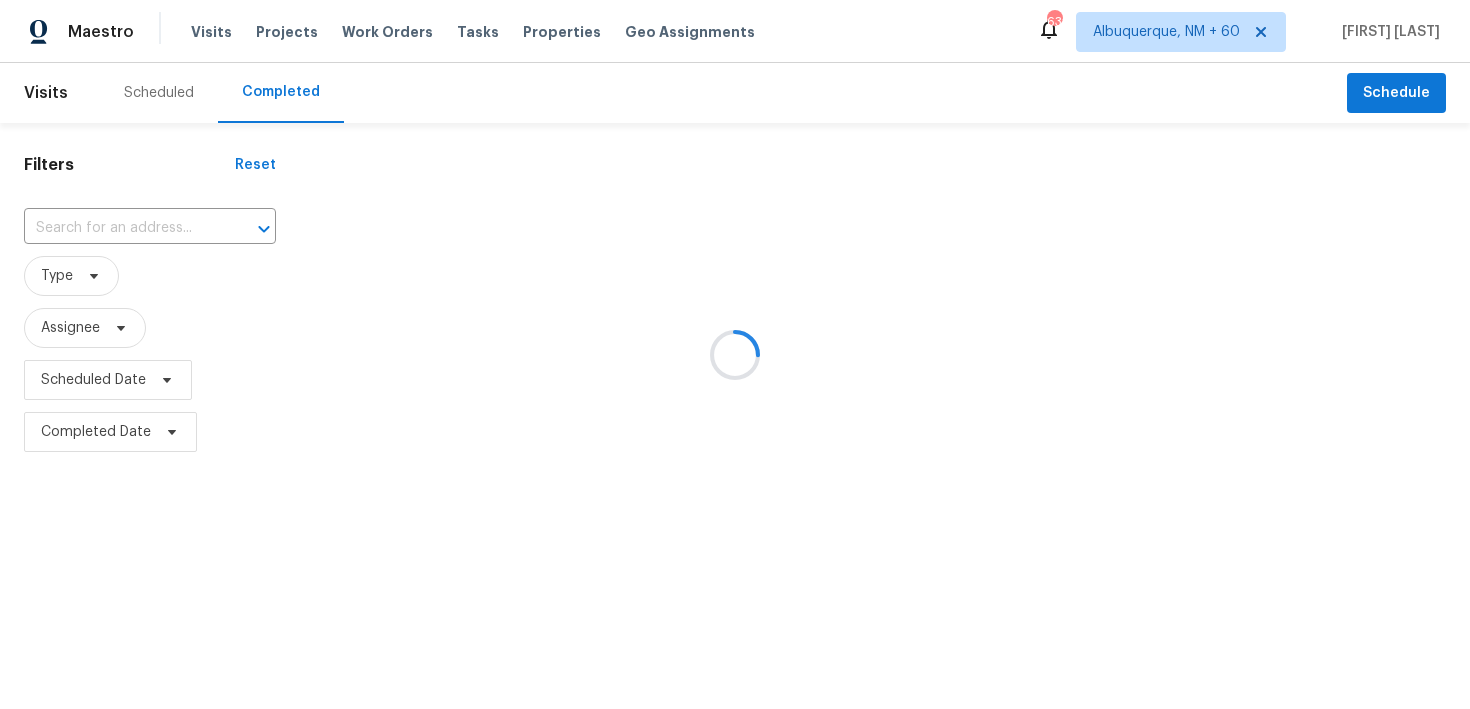 click at bounding box center [735, 354] 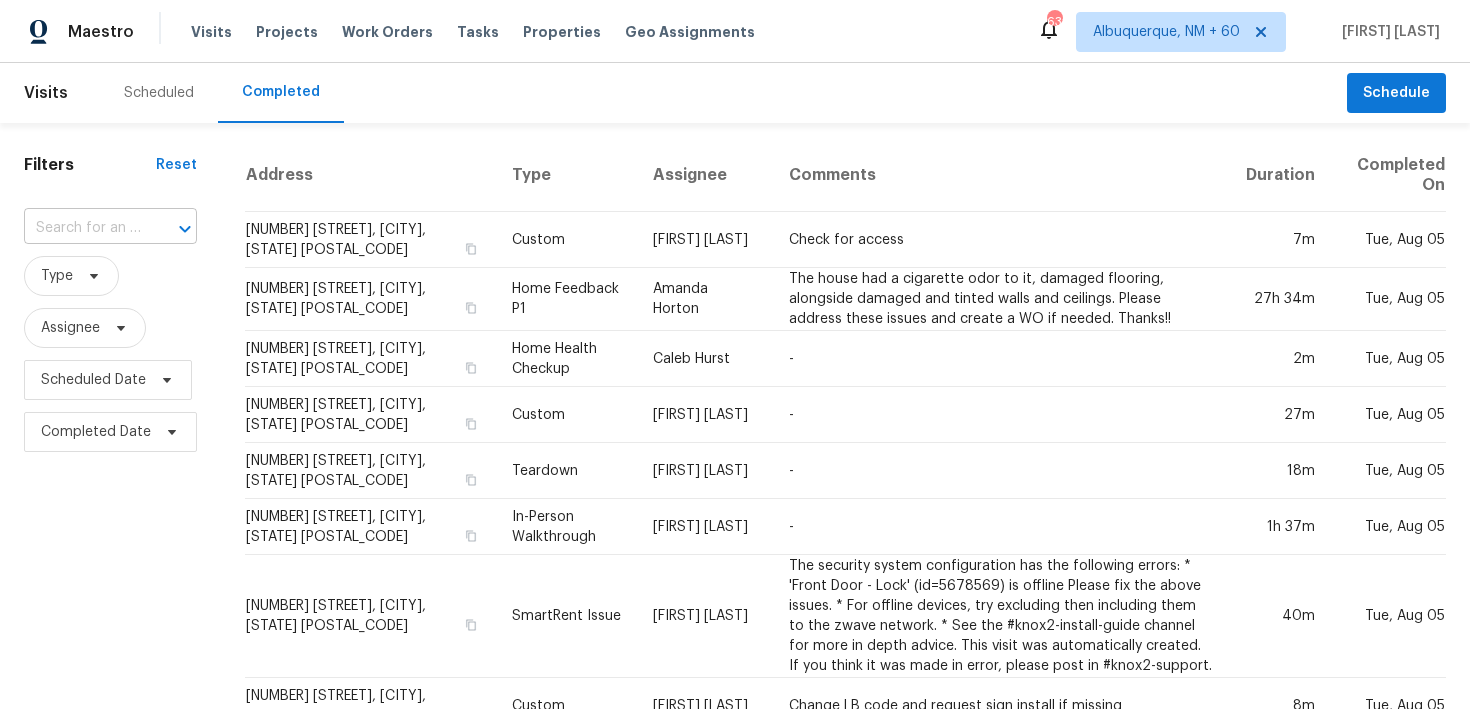click at bounding box center [82, 228] 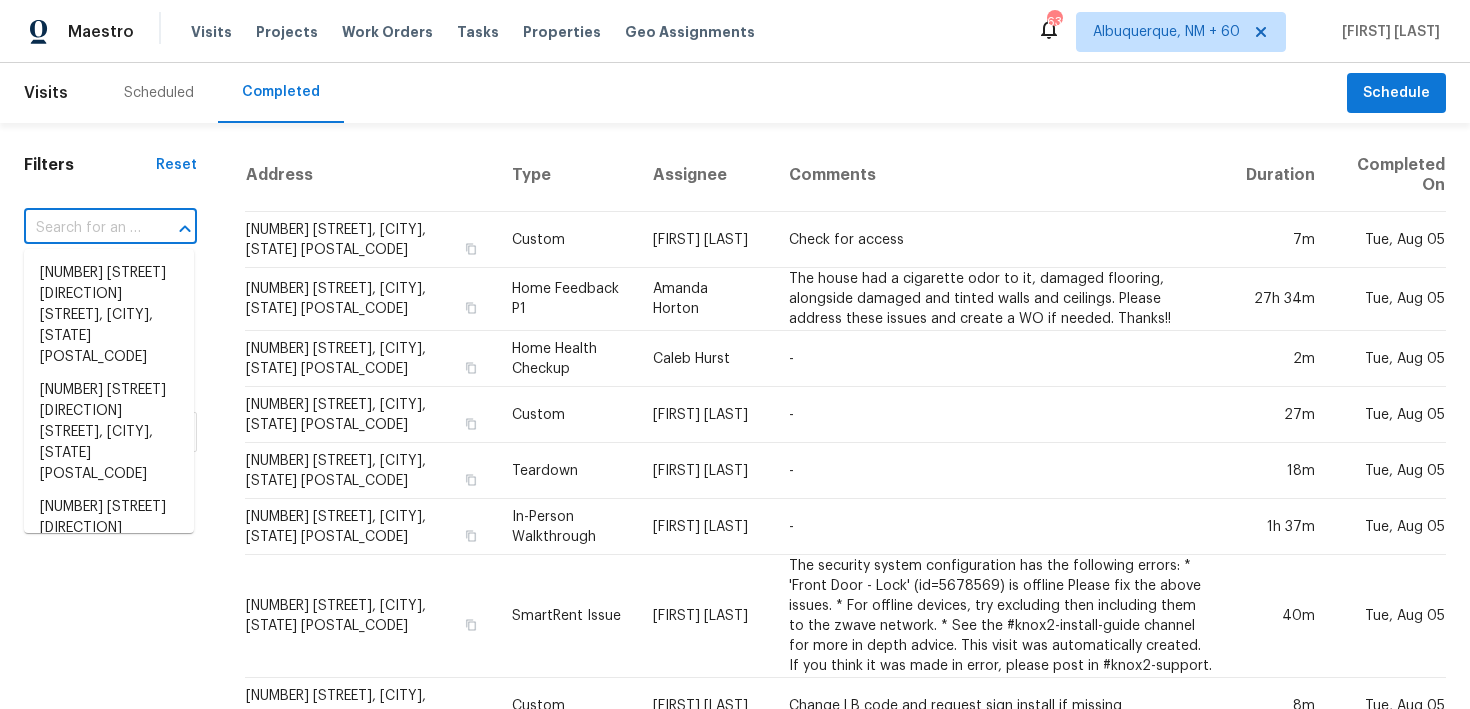 paste on "[NUMBER] [STREET], [CITY], [STATE] [POSTAL_CODE]" 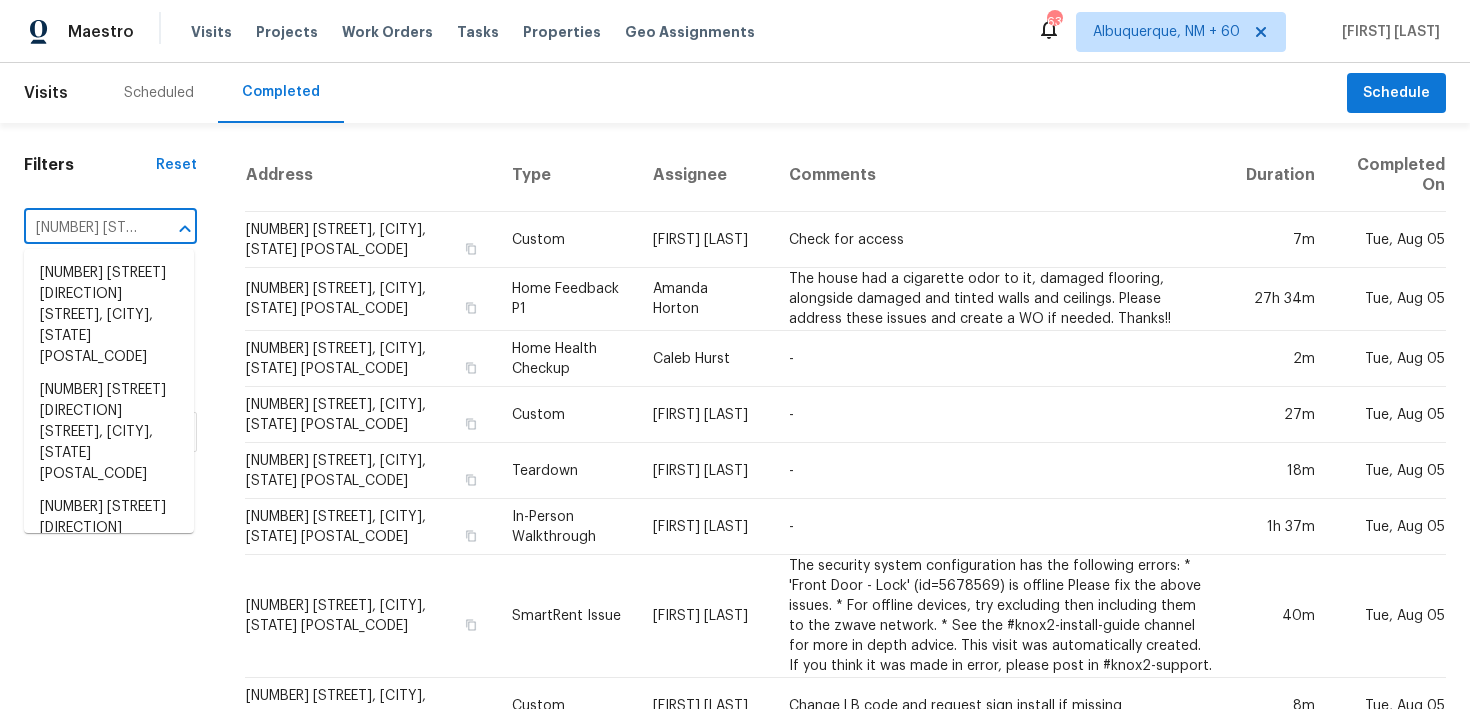 scroll, scrollTop: 0, scrollLeft: 127, axis: horizontal 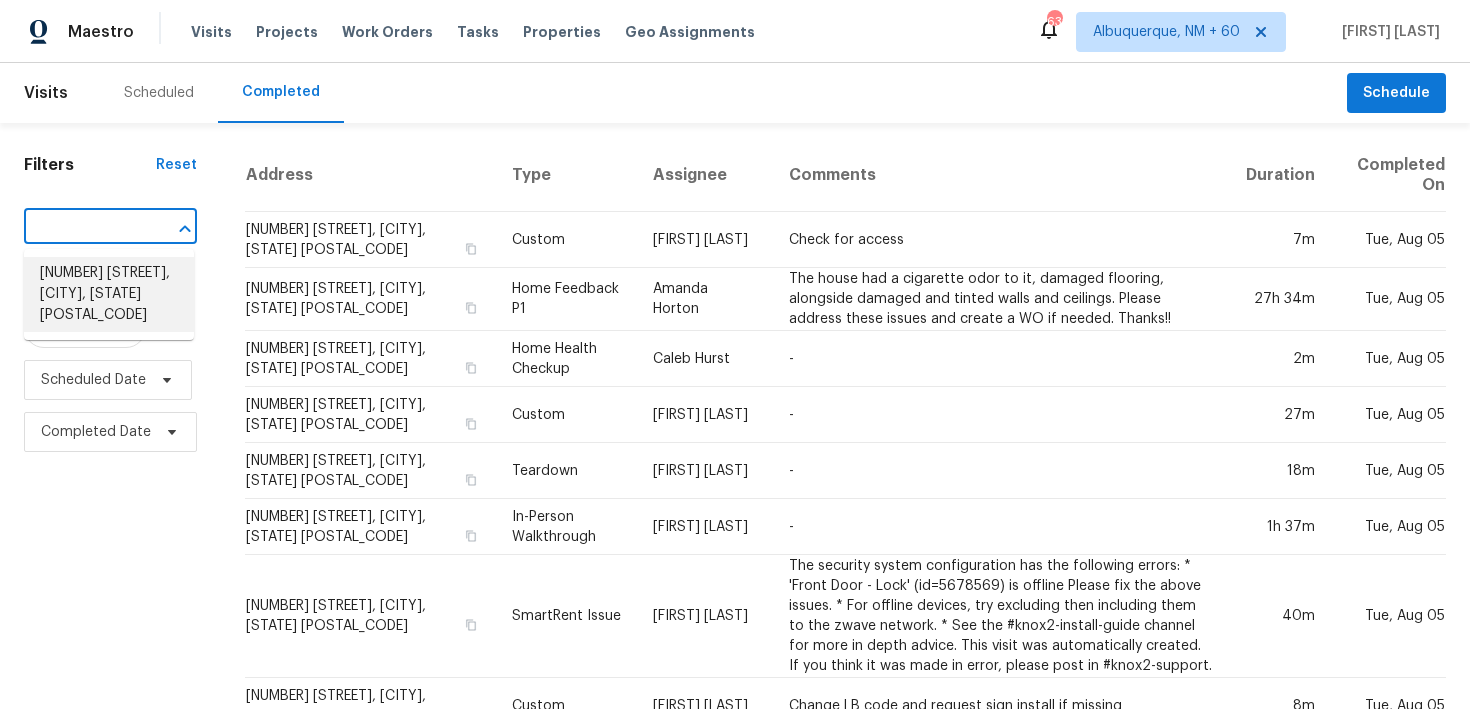 click on "[NUMBER] [STREET], [CITY], [STATE] [POSTAL_CODE]" at bounding box center (109, 294) 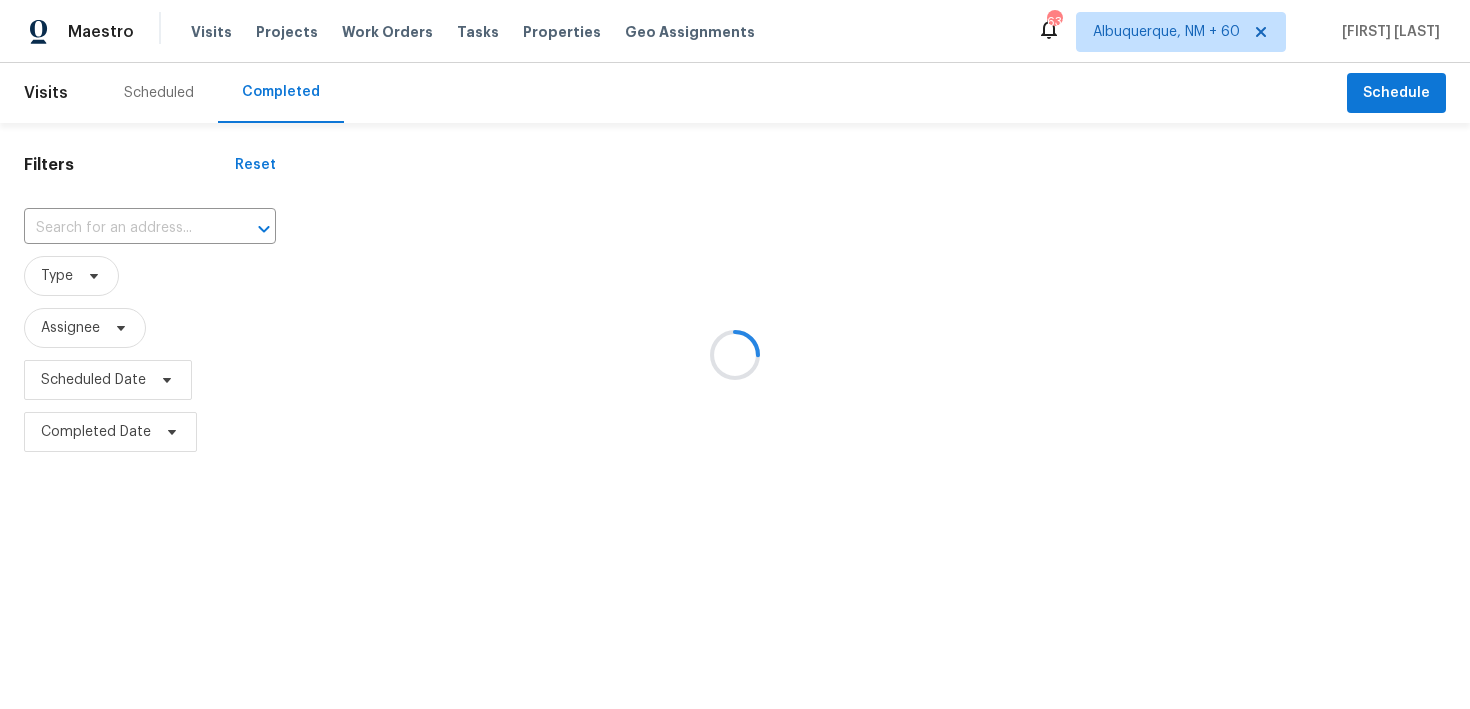type on "[NUMBER] [STREET], [CITY], [STATE] [POSTAL_CODE]" 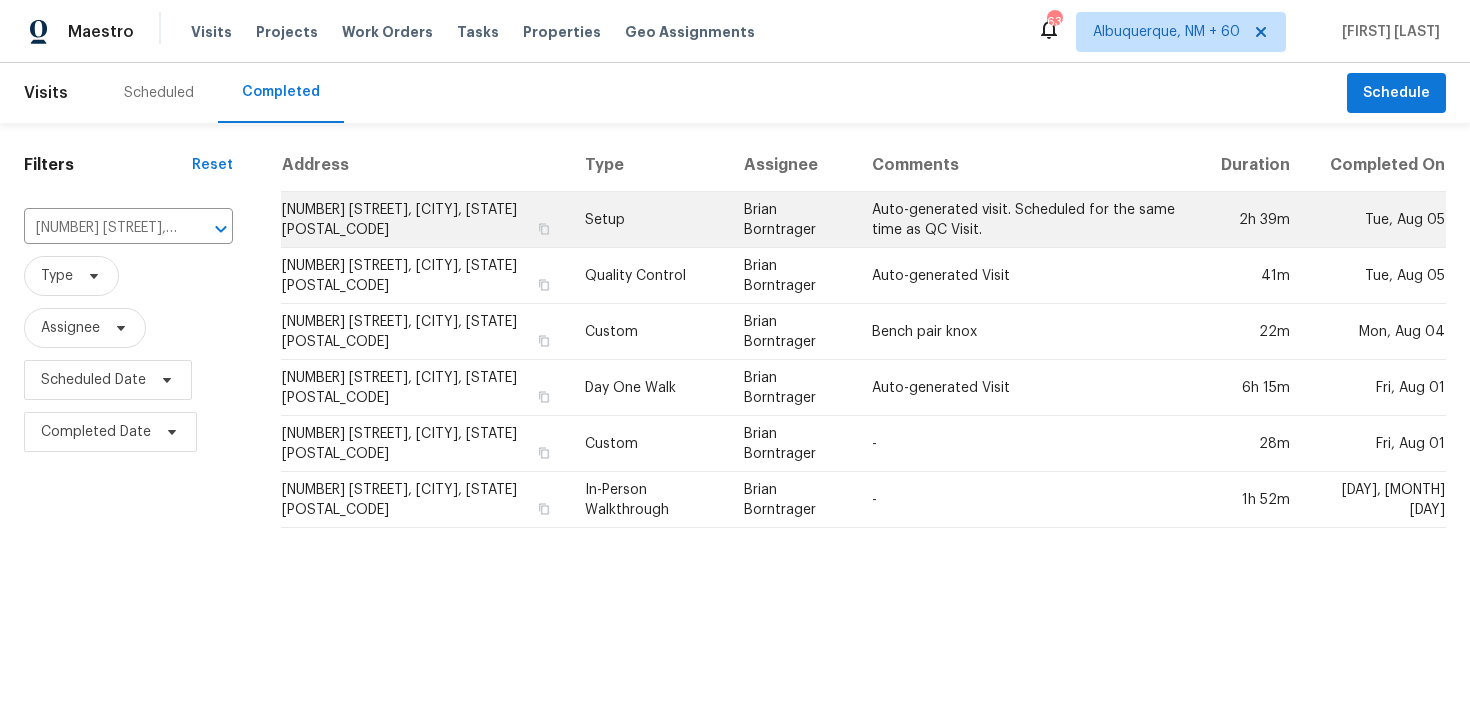 click on "Setup" at bounding box center [648, 220] 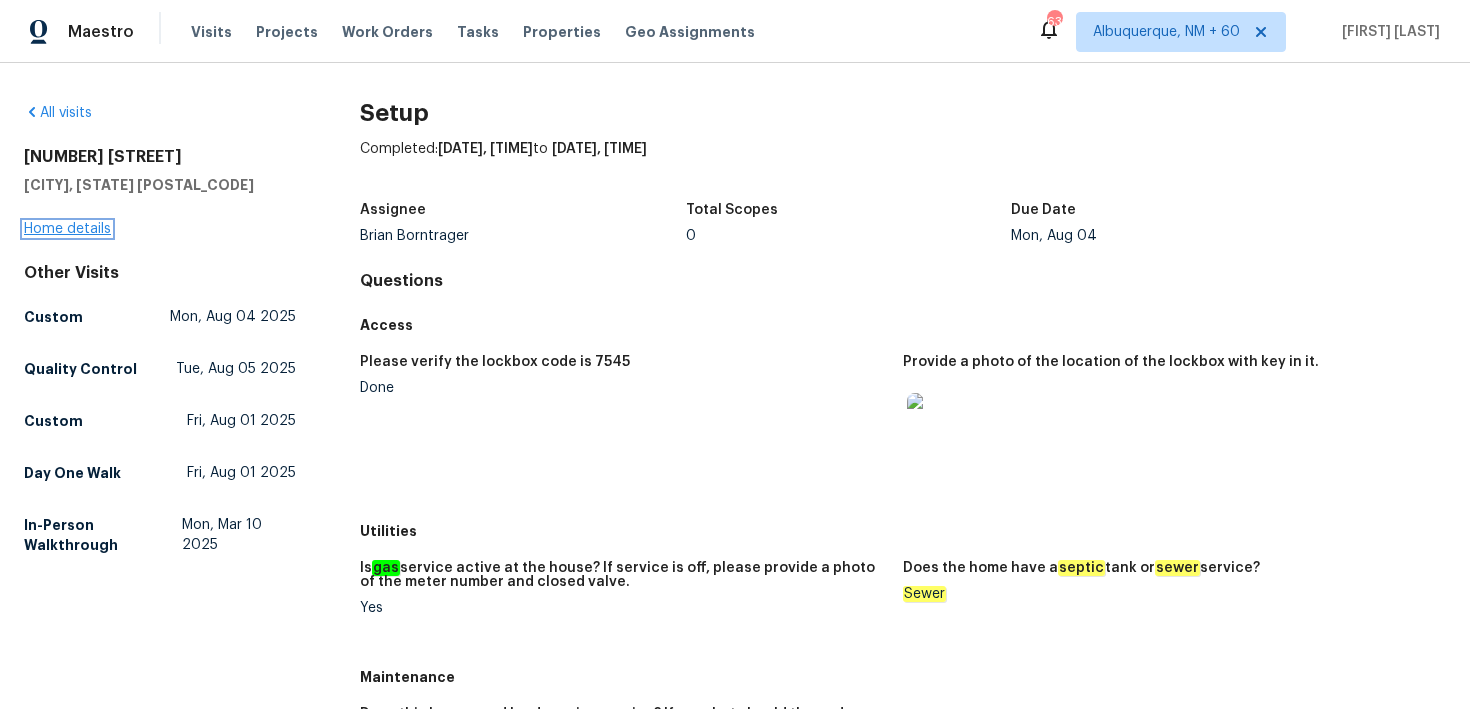 click on "Home details" at bounding box center [67, 229] 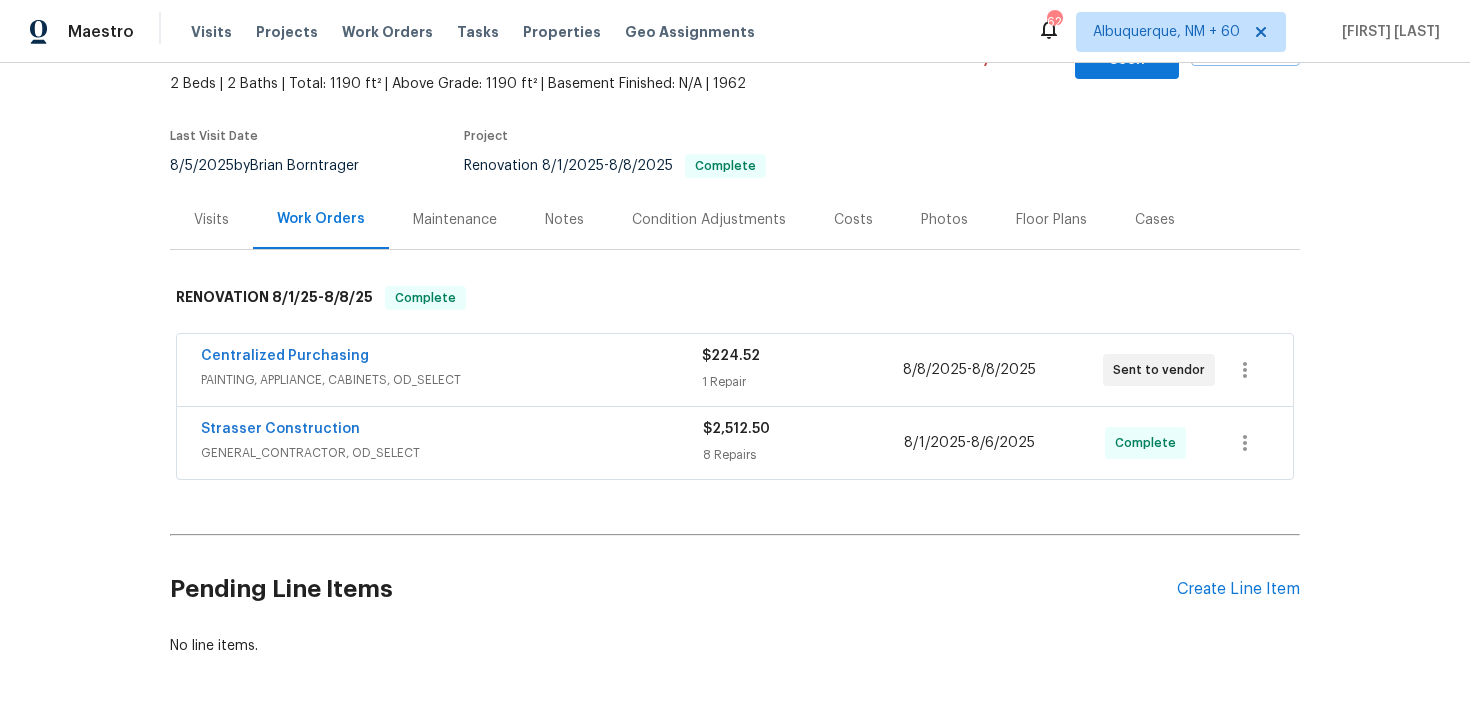 scroll, scrollTop: 156, scrollLeft: 0, axis: vertical 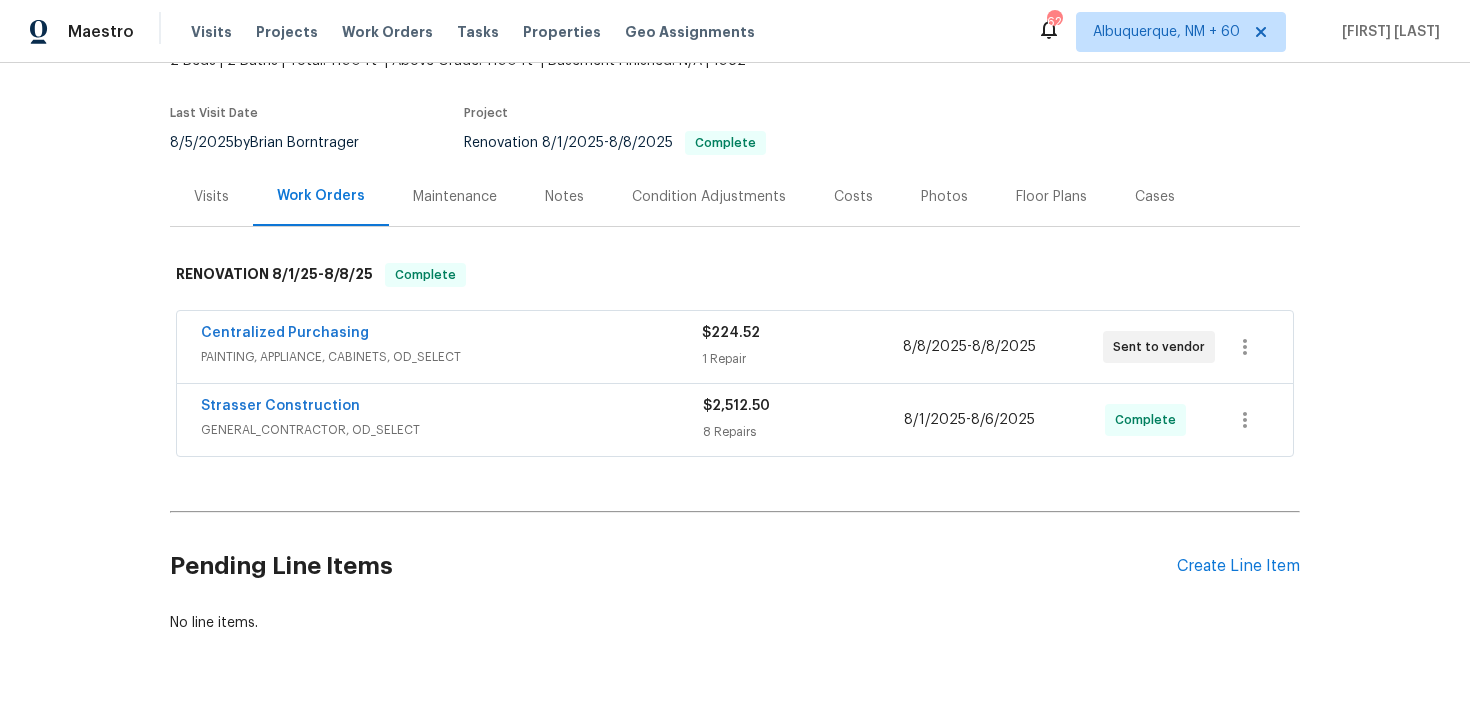 click on "$2,512.50" at bounding box center (803, 406) 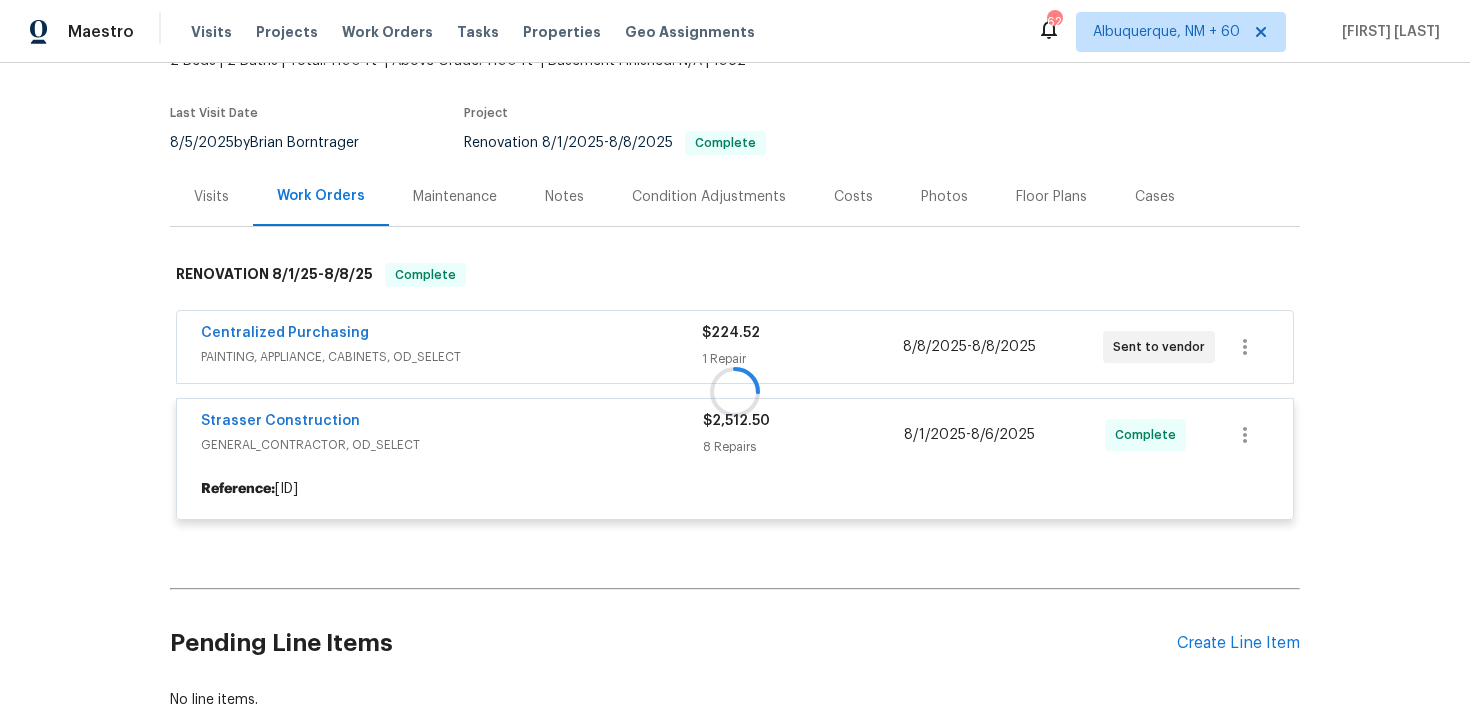 click at bounding box center [735, 391] 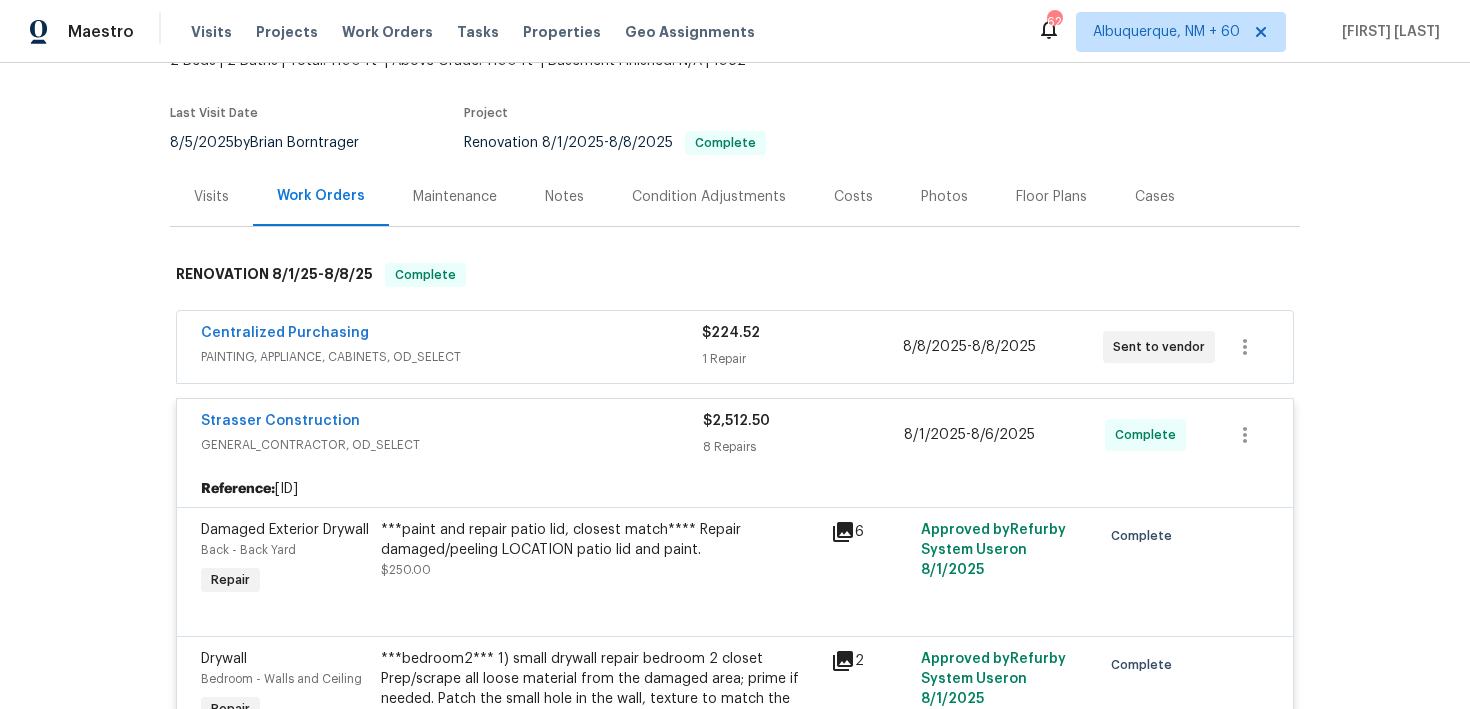 click on "1 Repair" at bounding box center (802, 359) 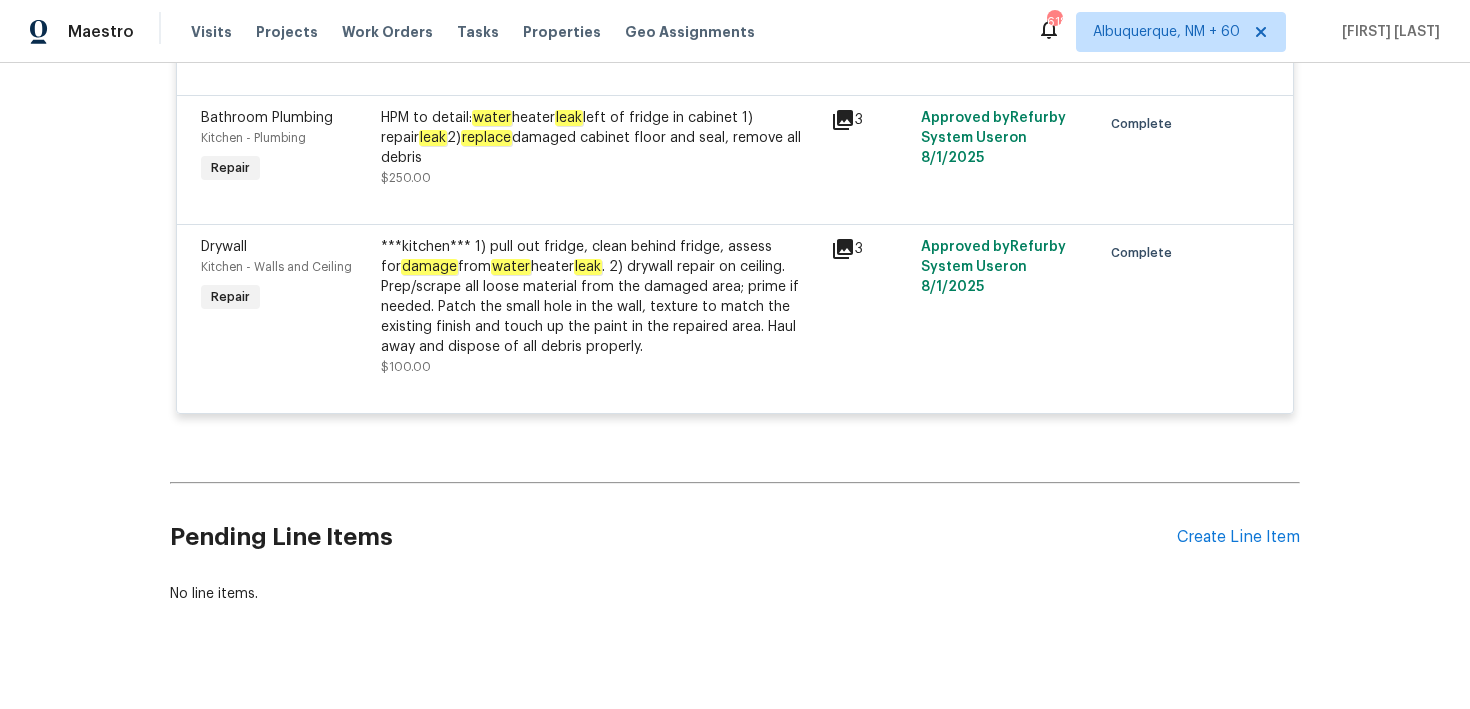 scroll, scrollTop: 2148, scrollLeft: 0, axis: vertical 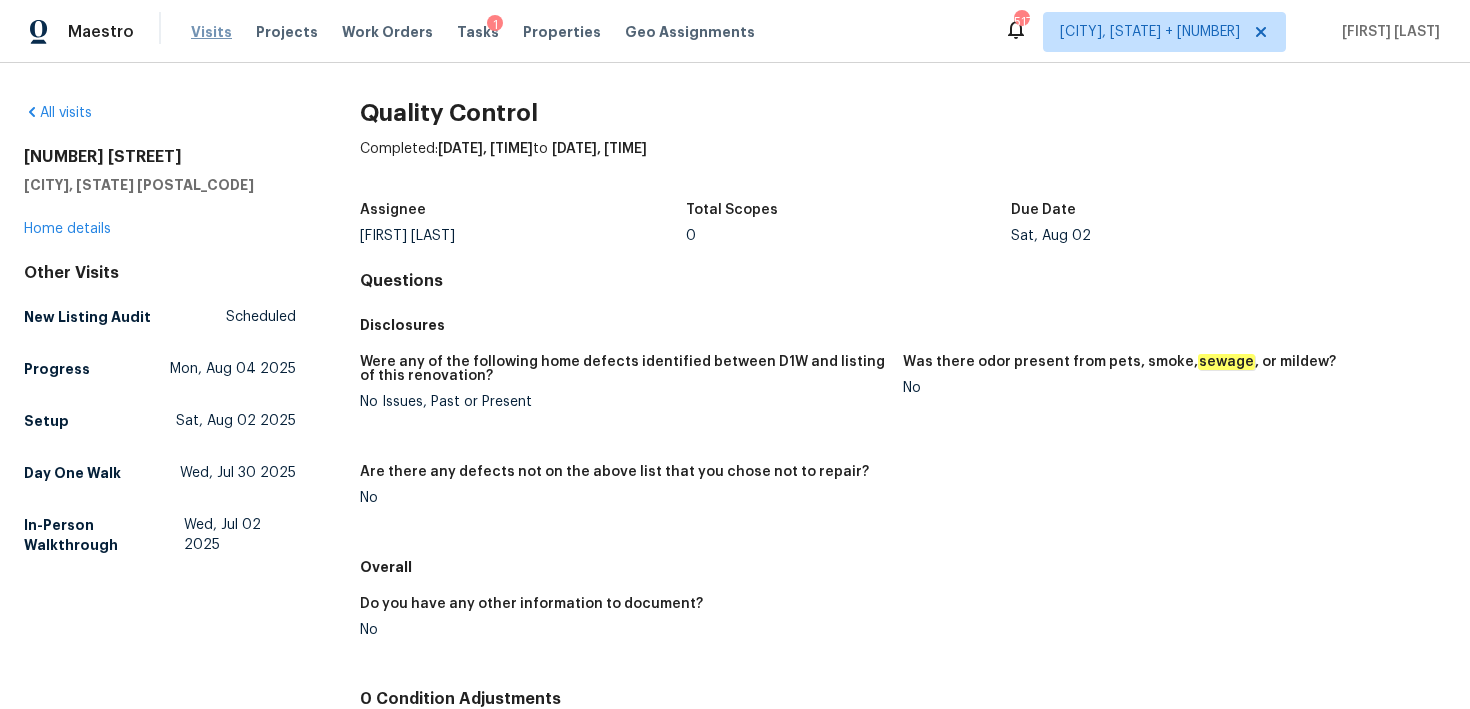 click on "Visits" at bounding box center [211, 32] 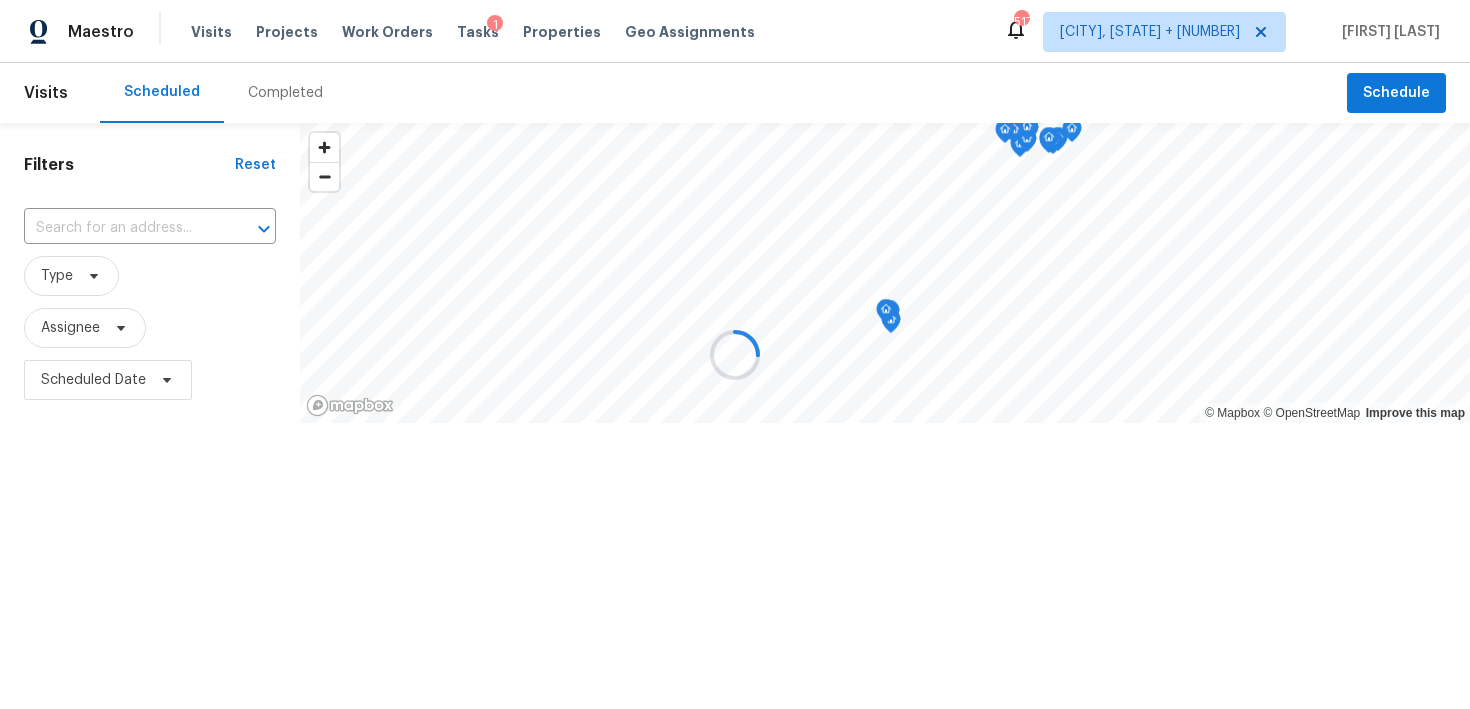 click at bounding box center (735, 354) 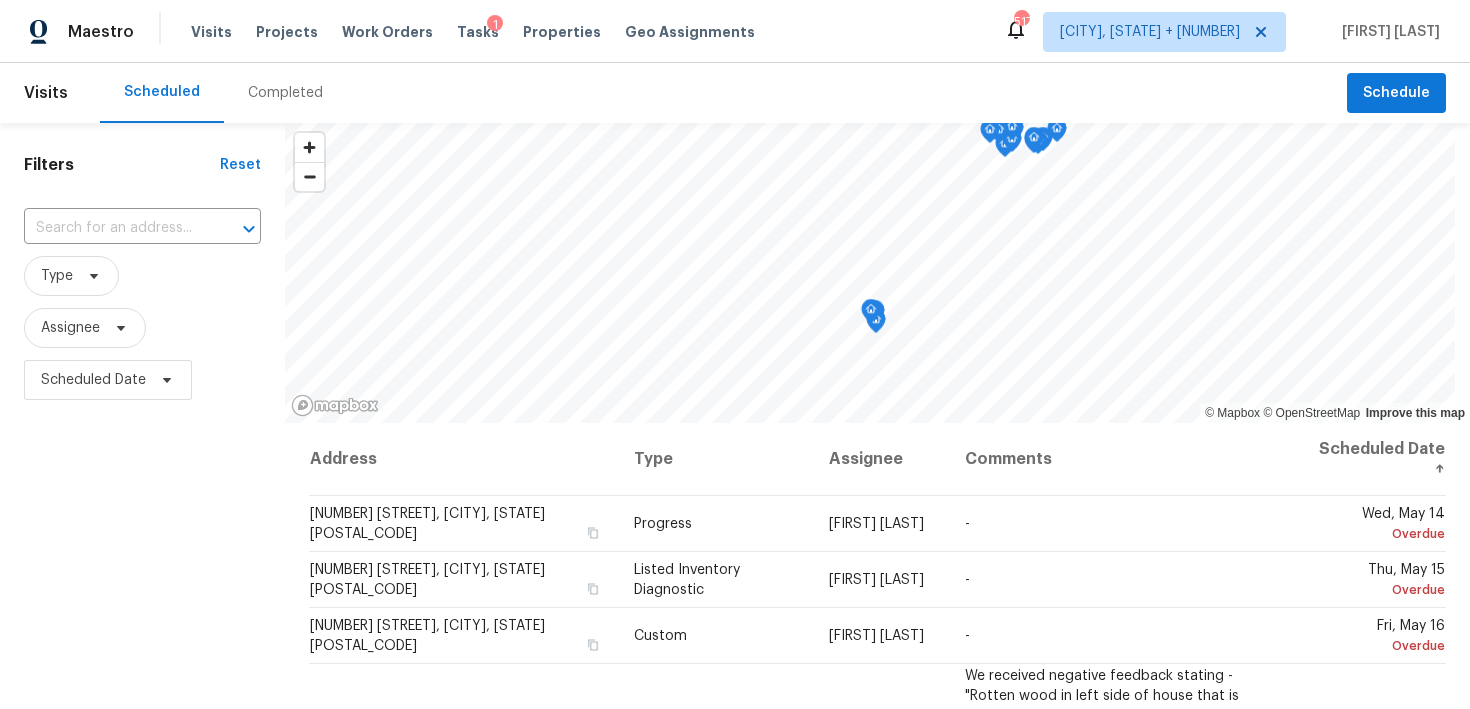 click on "Completed" at bounding box center (285, 93) 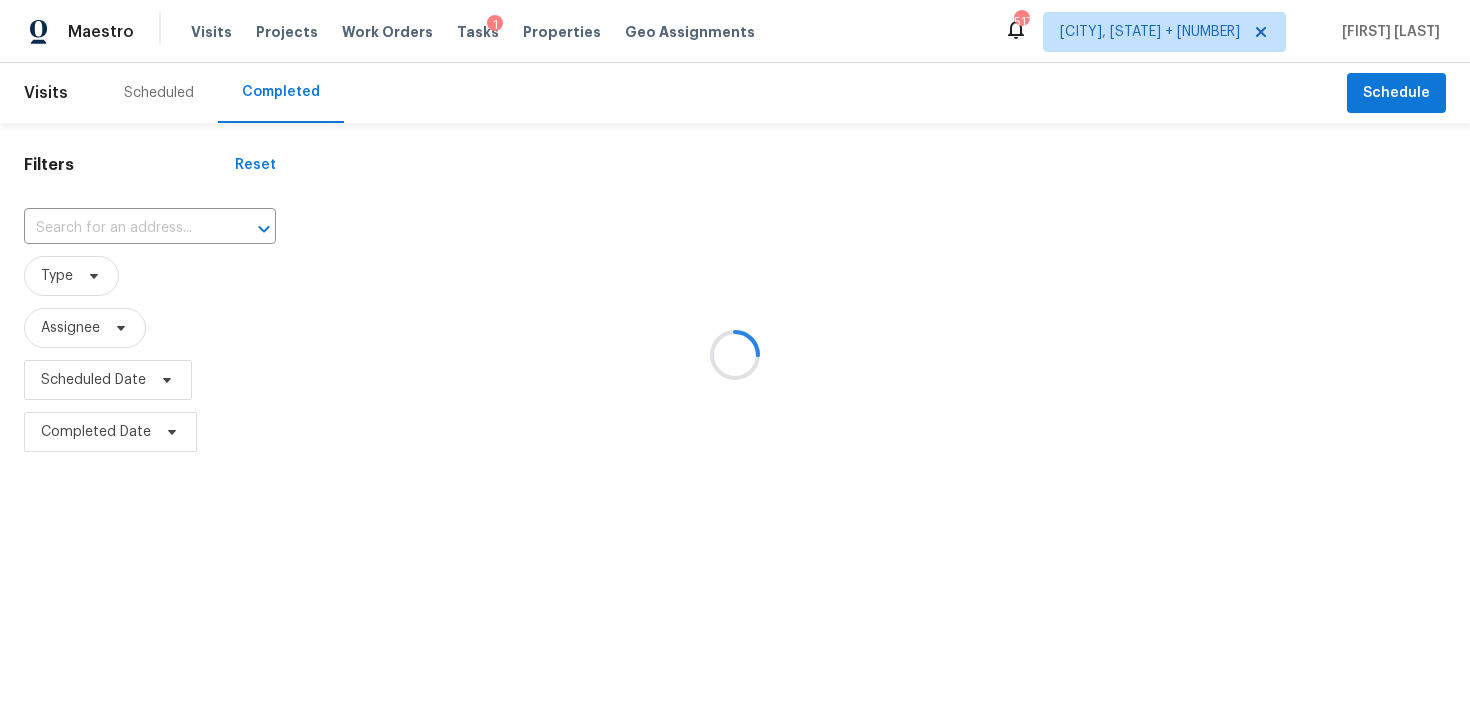 click at bounding box center (735, 354) 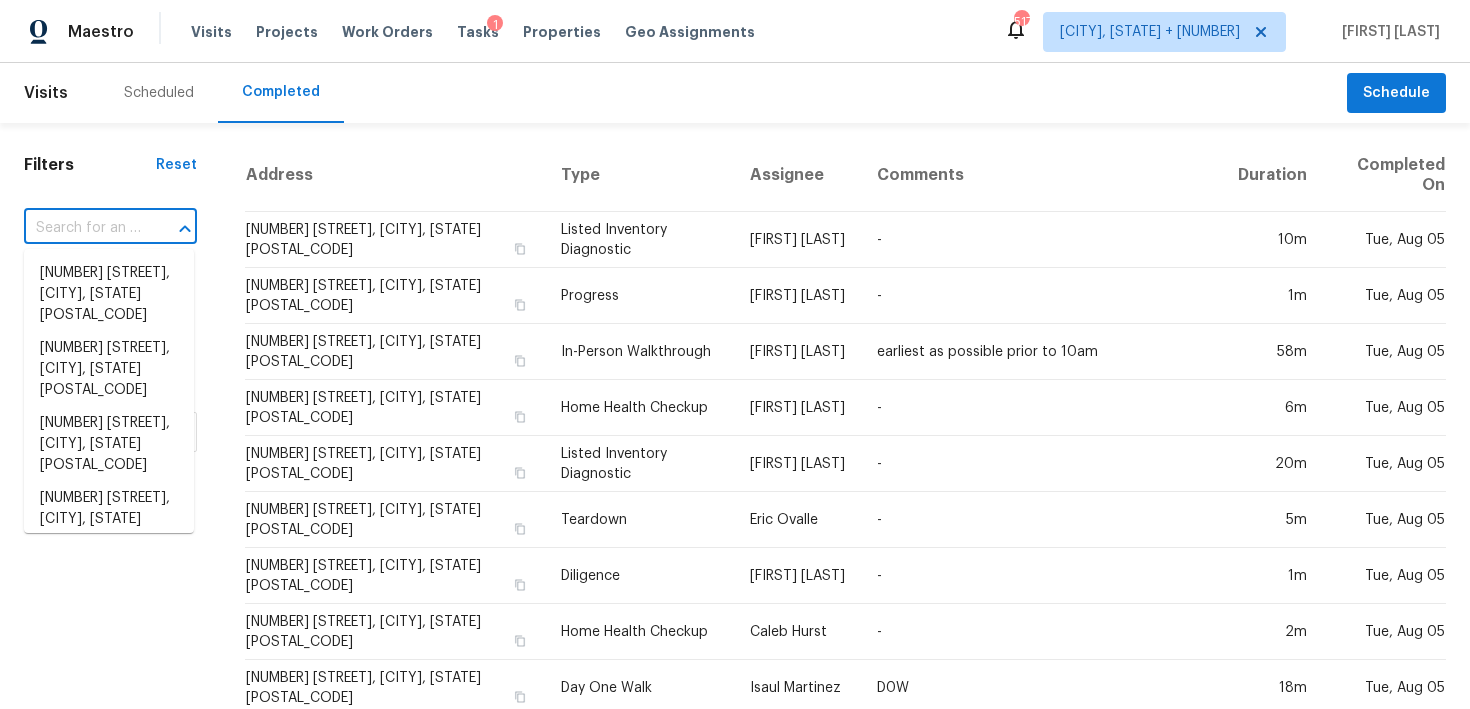 click at bounding box center (82, 228) 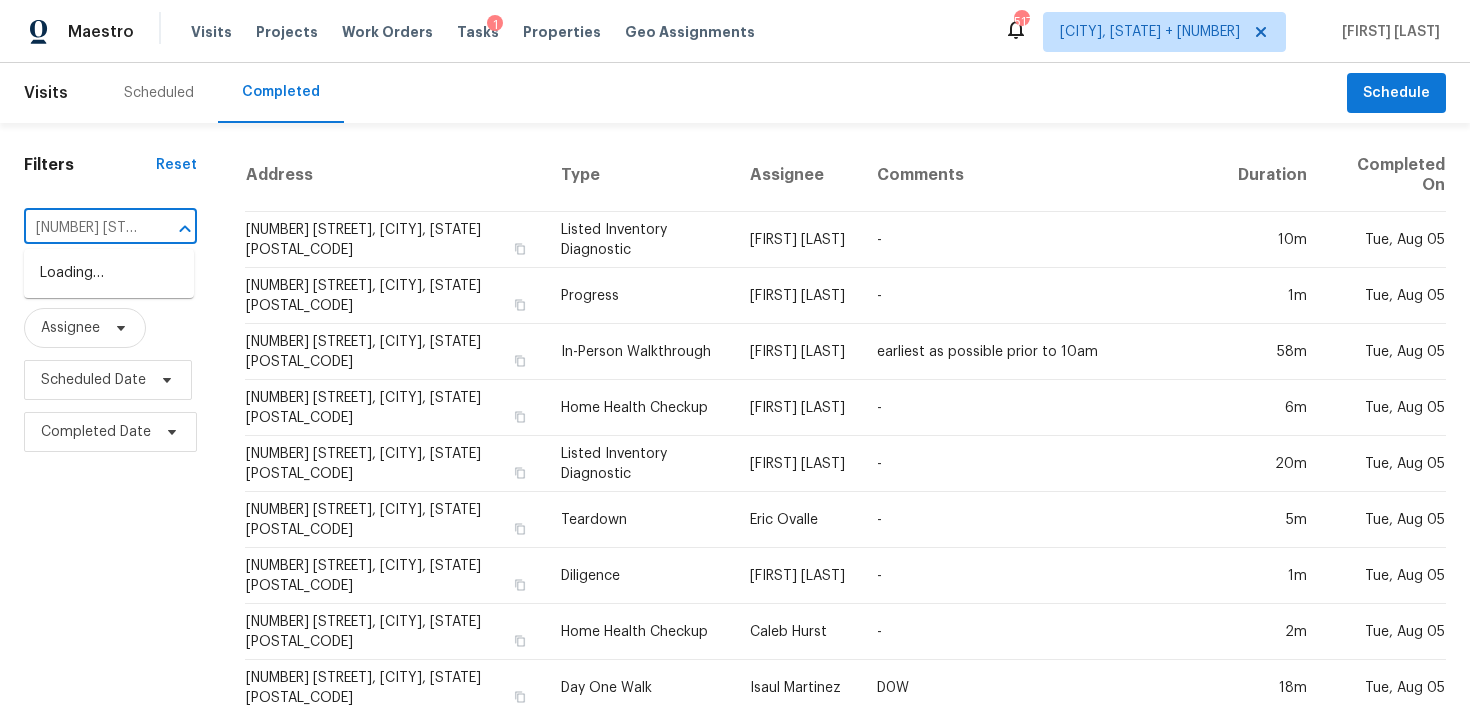 scroll, scrollTop: 0, scrollLeft: 194, axis: horizontal 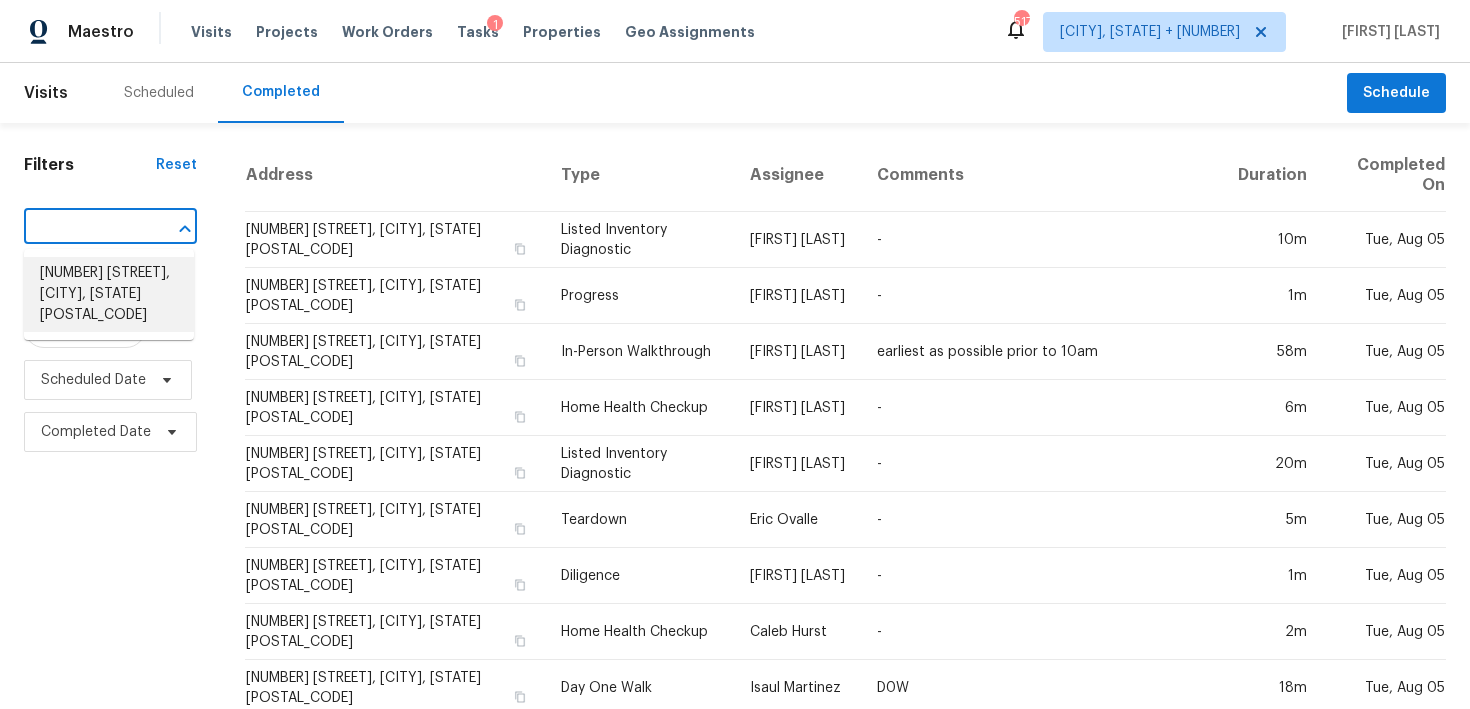 click on "[NUMBER] [STREET], [CITY], [STATE] [POSTAL_CODE]" at bounding box center (109, 294) 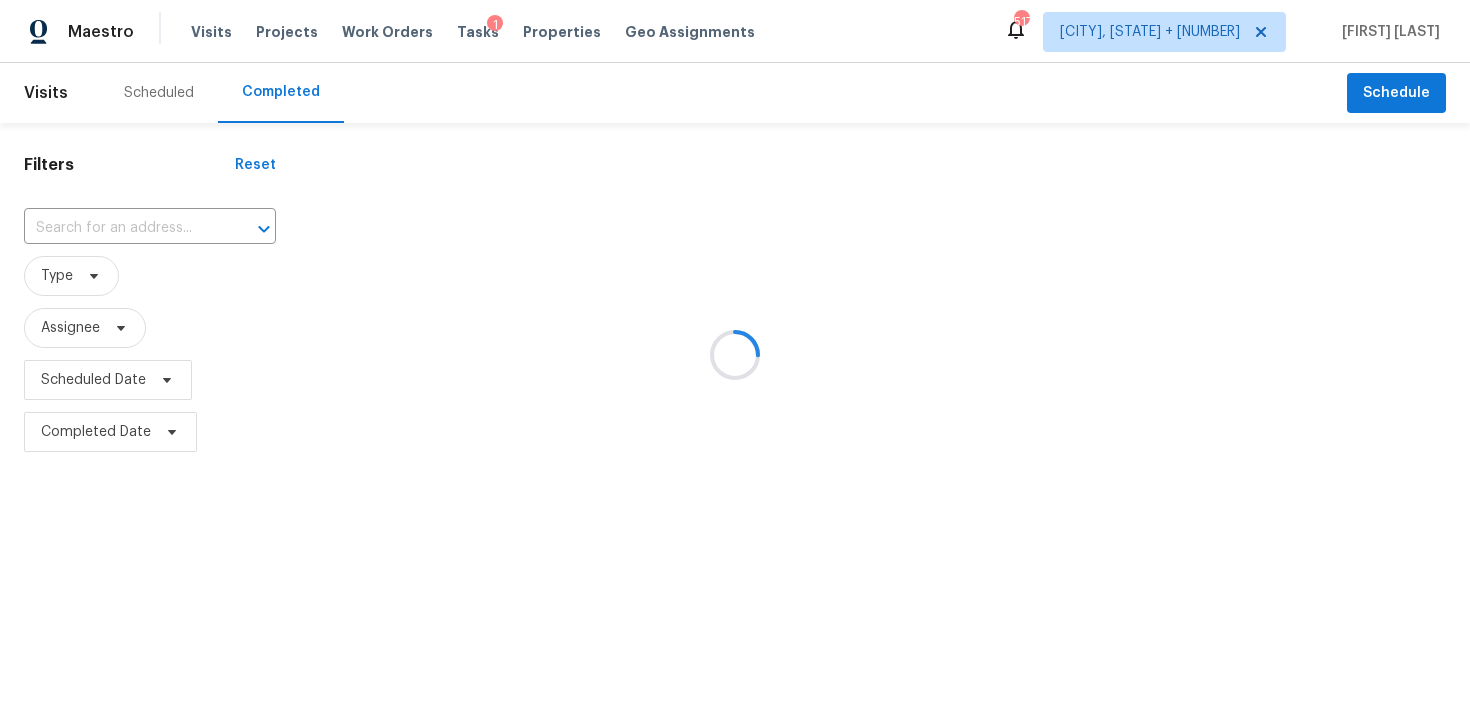 type on "[NUMBER] [STREET], [CITY], [STATE] [POSTAL_CODE]" 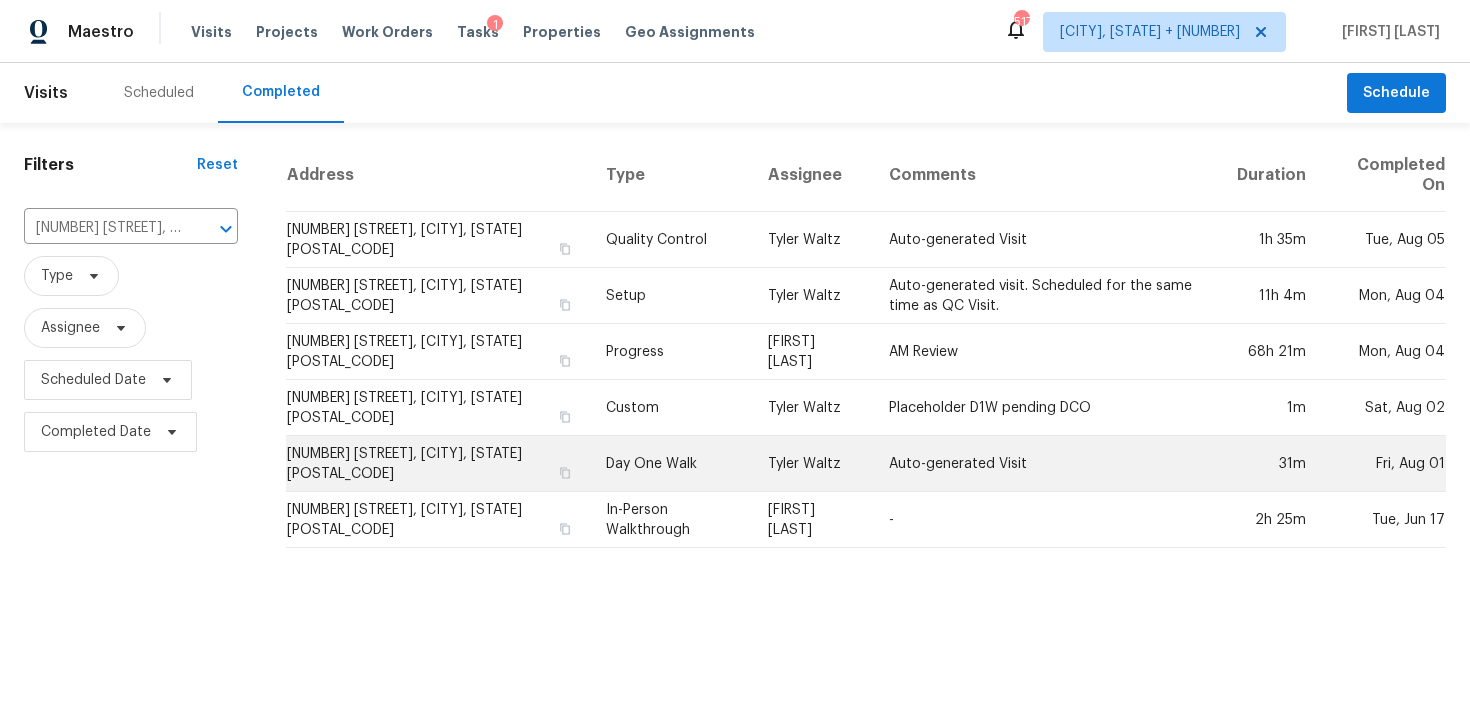click on "Day One Walk" at bounding box center (671, 464) 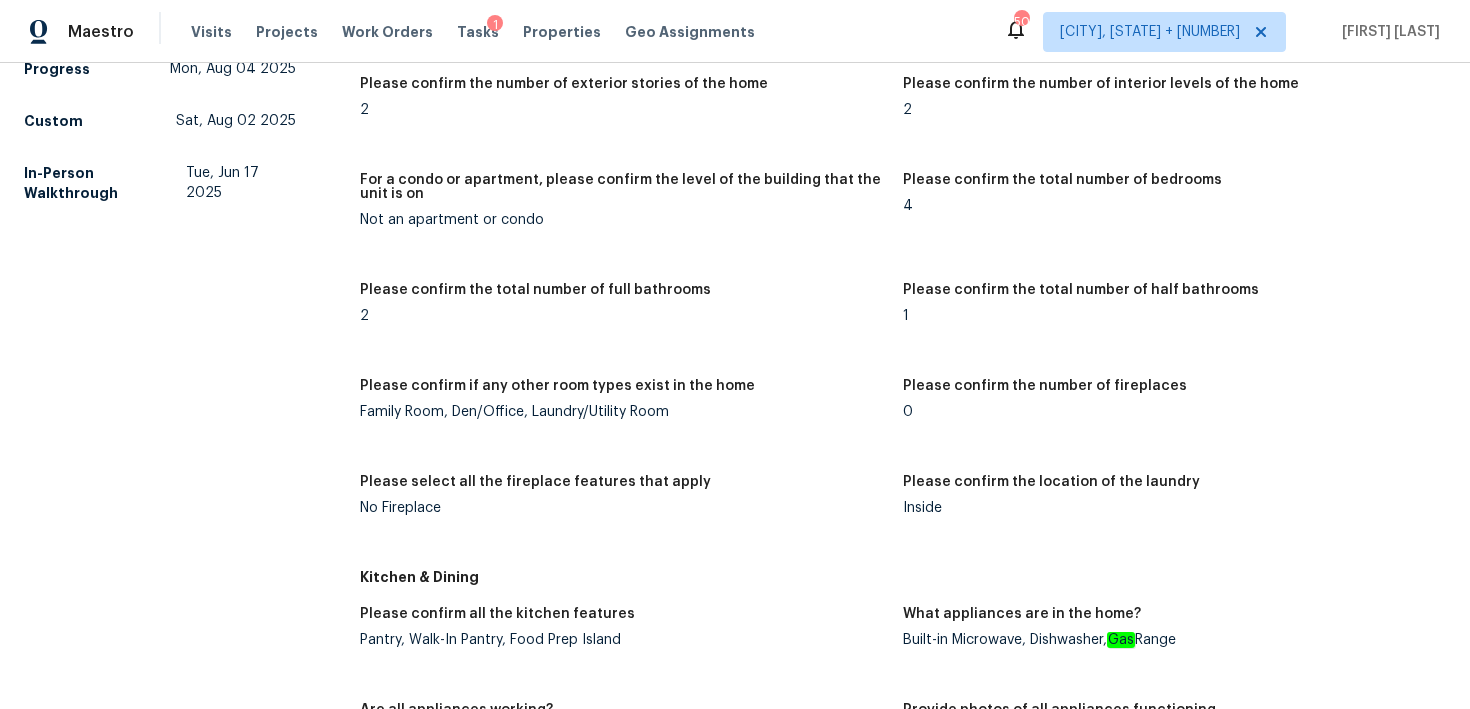 scroll, scrollTop: 1793, scrollLeft: 0, axis: vertical 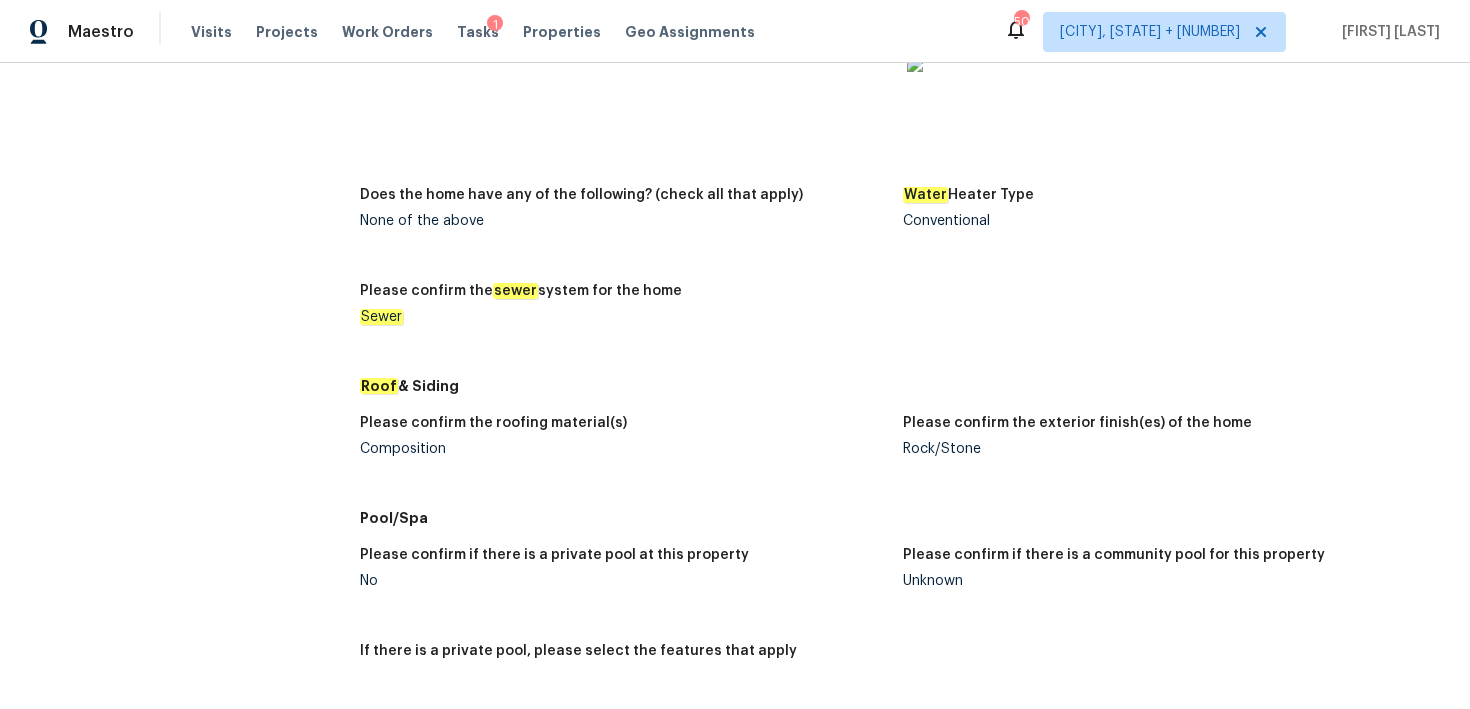 click on "Composition" at bounding box center (623, 449) 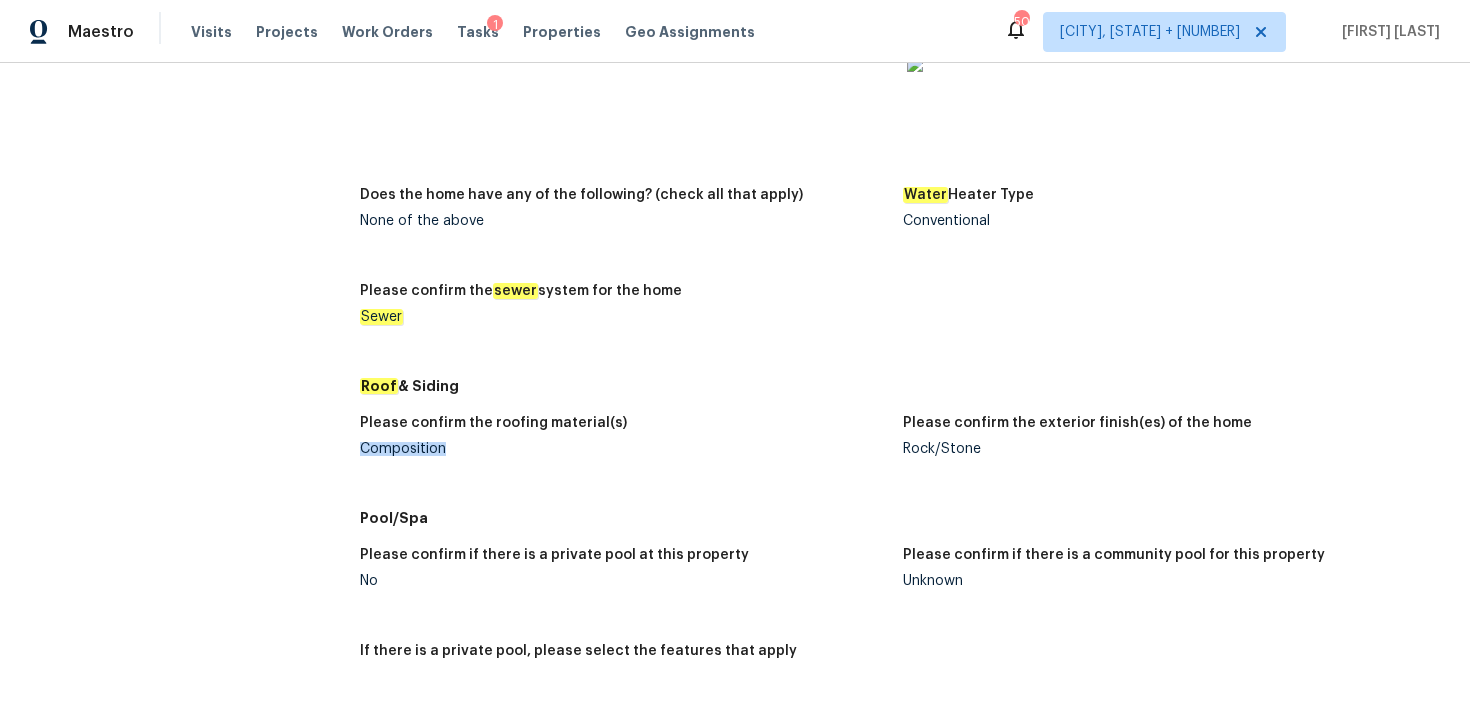 click on "Composition" at bounding box center [623, 449] 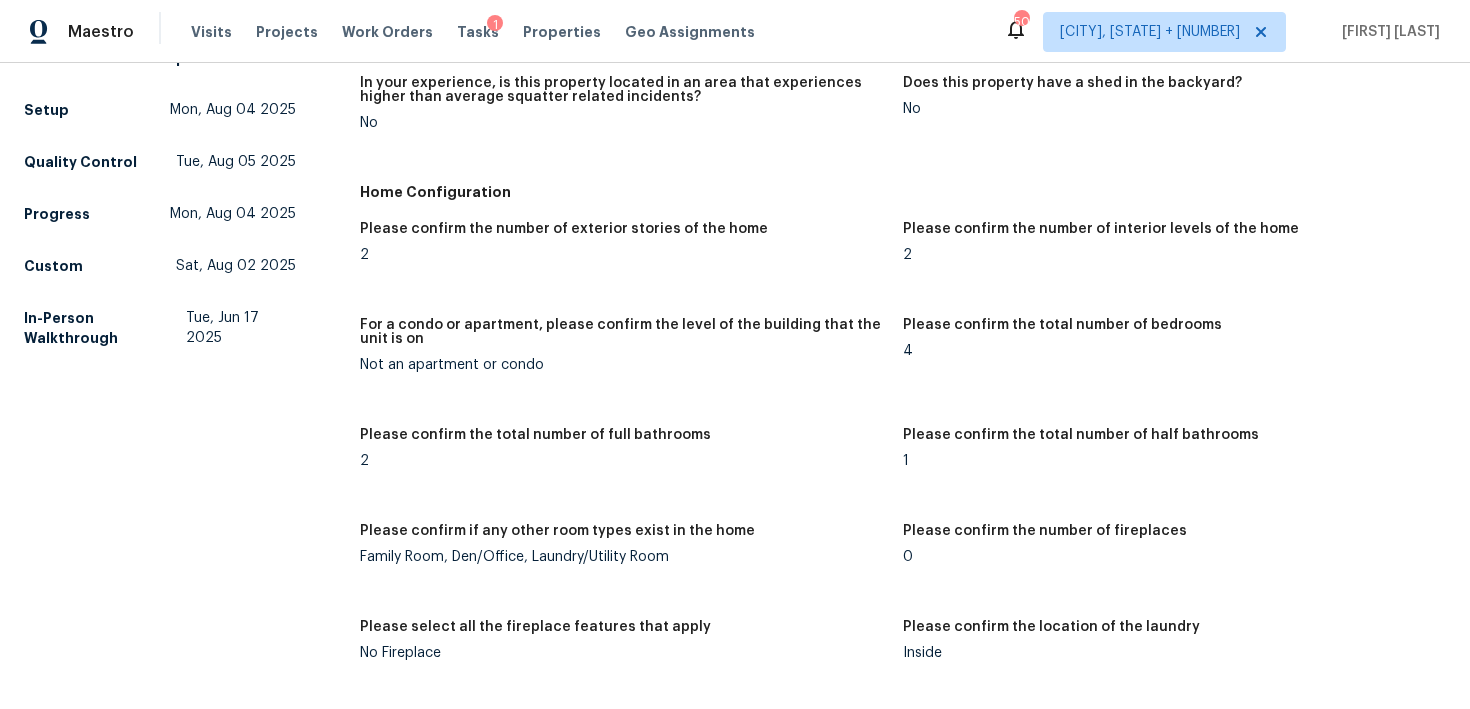 scroll, scrollTop: 0, scrollLeft: 0, axis: both 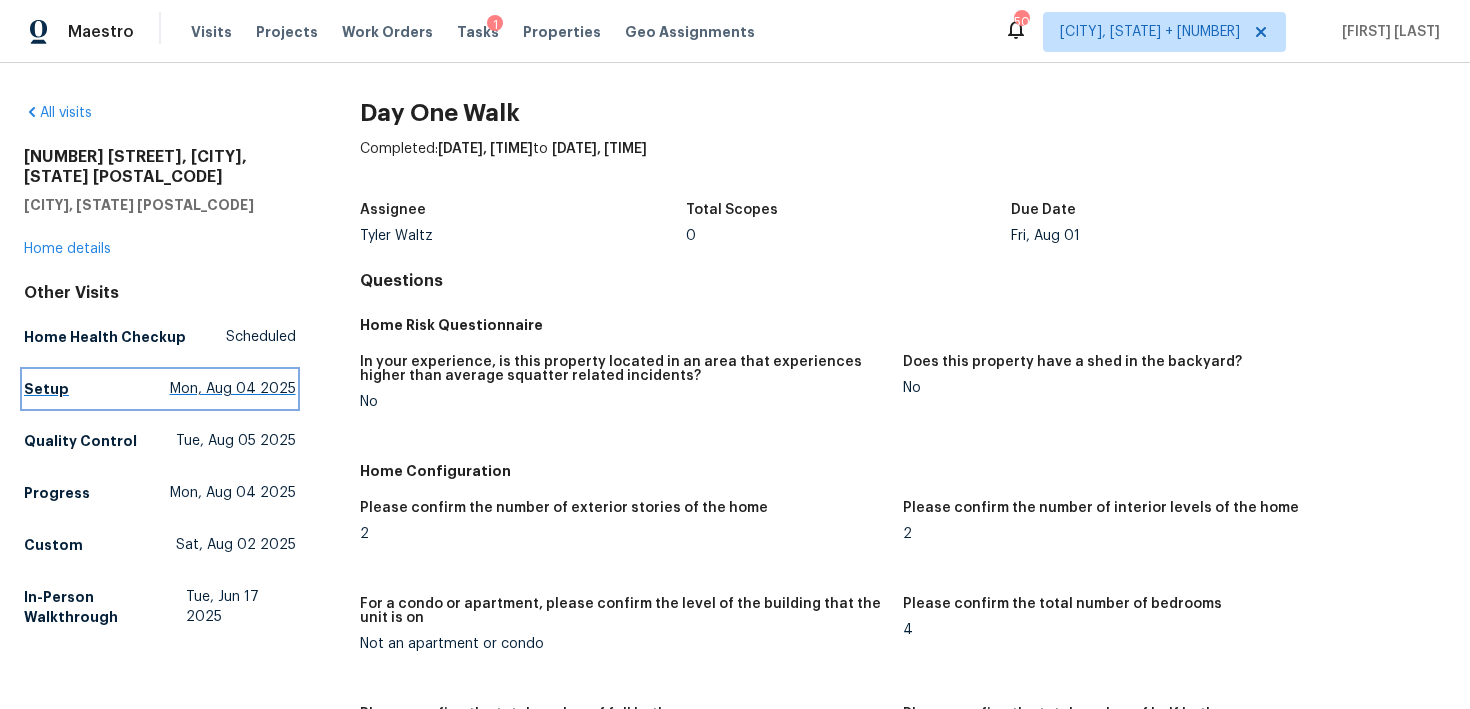 click on "Setup Mon, Aug 04 2025" at bounding box center [160, 389] 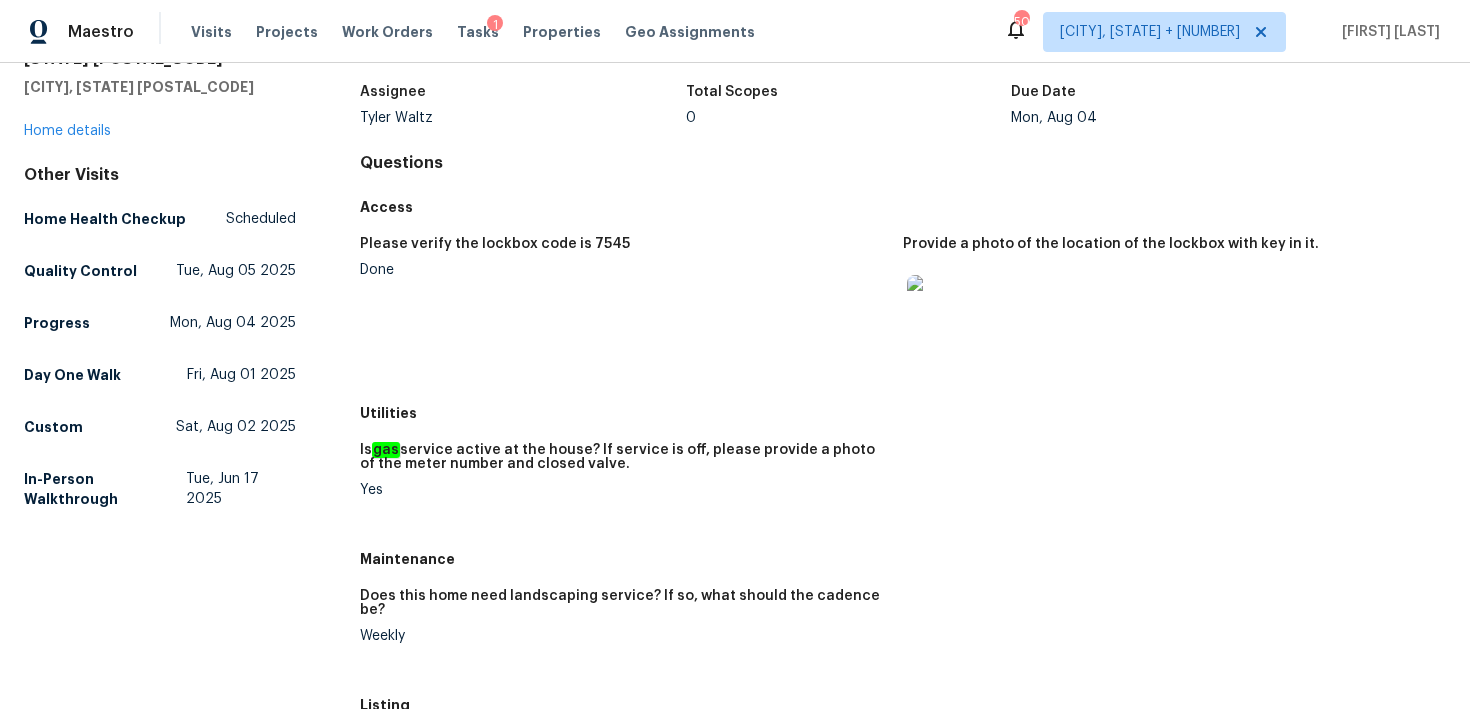 scroll, scrollTop: 118, scrollLeft: 0, axis: vertical 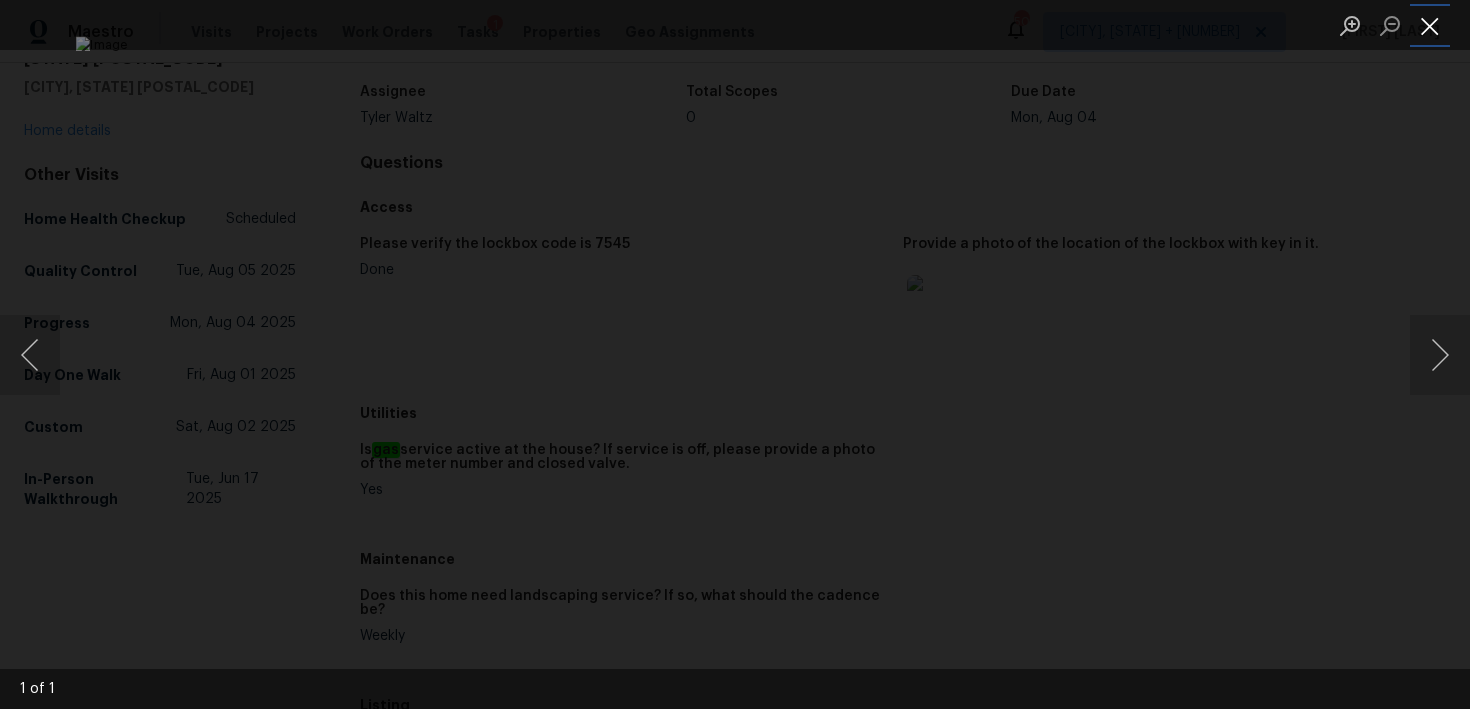 click at bounding box center [1430, 25] 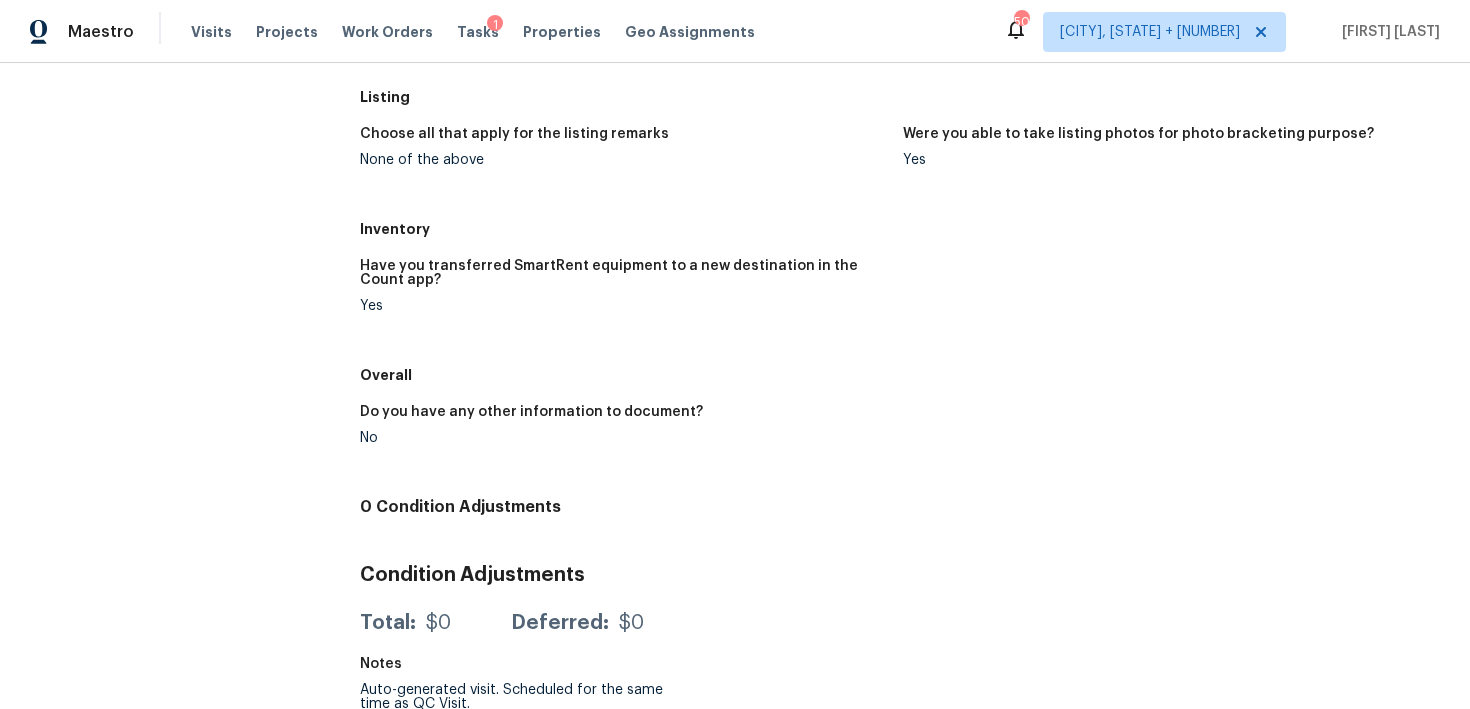 scroll, scrollTop: 0, scrollLeft: 0, axis: both 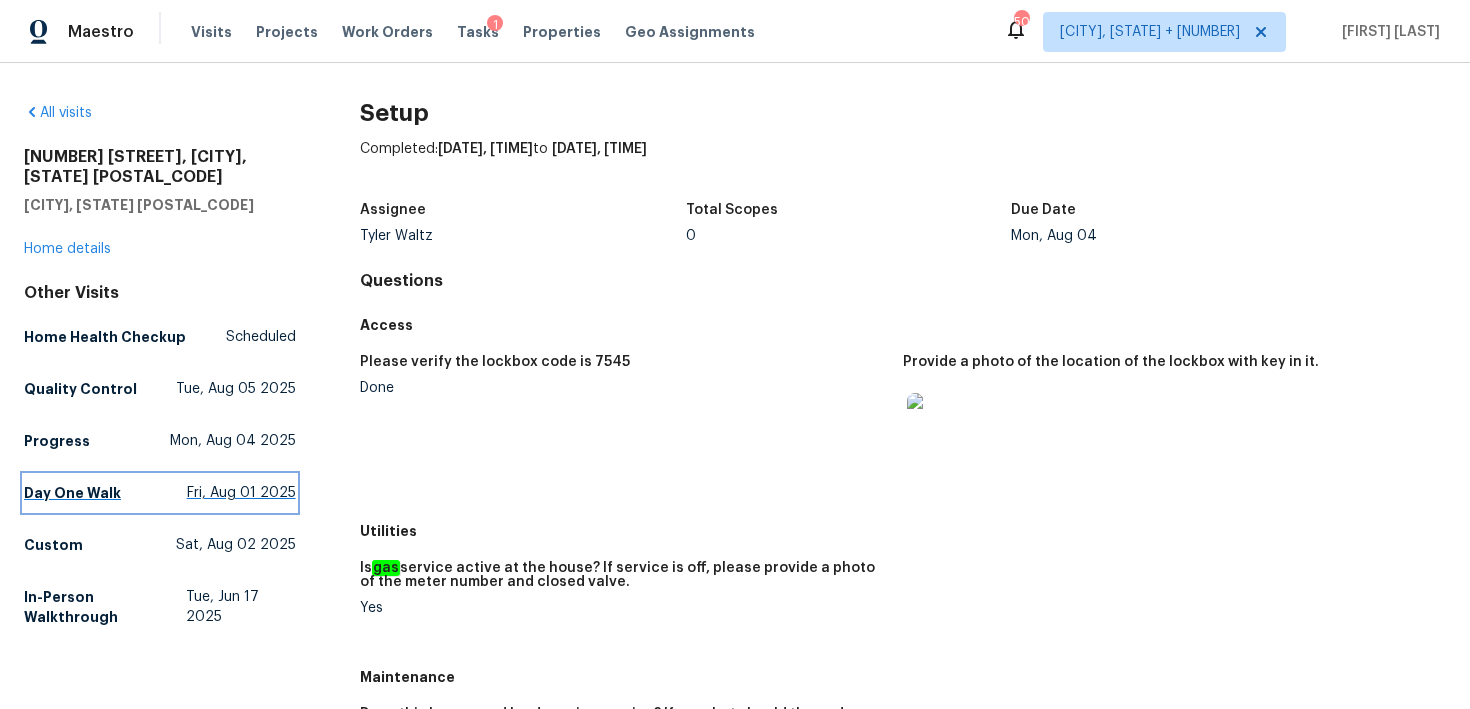 click on "Day One Walk" at bounding box center (72, 493) 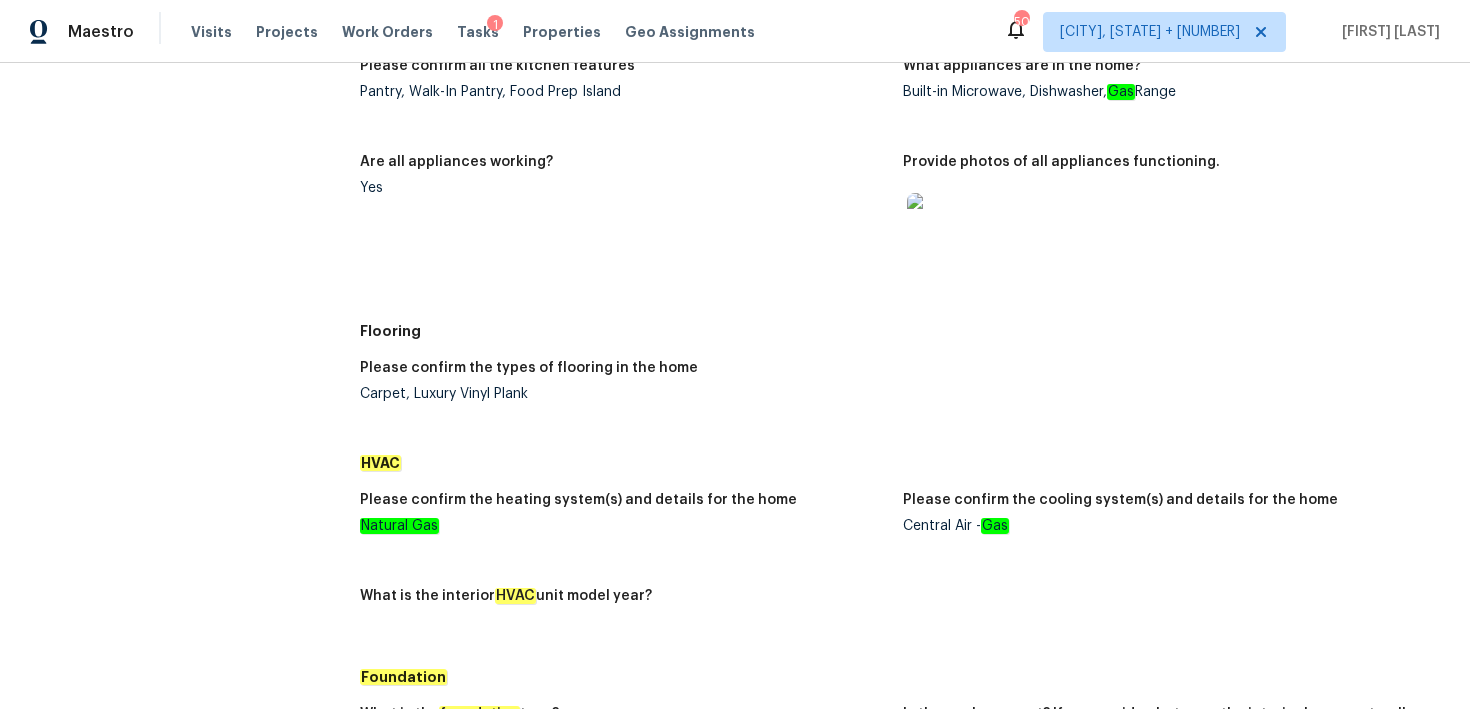 scroll, scrollTop: 0, scrollLeft: 0, axis: both 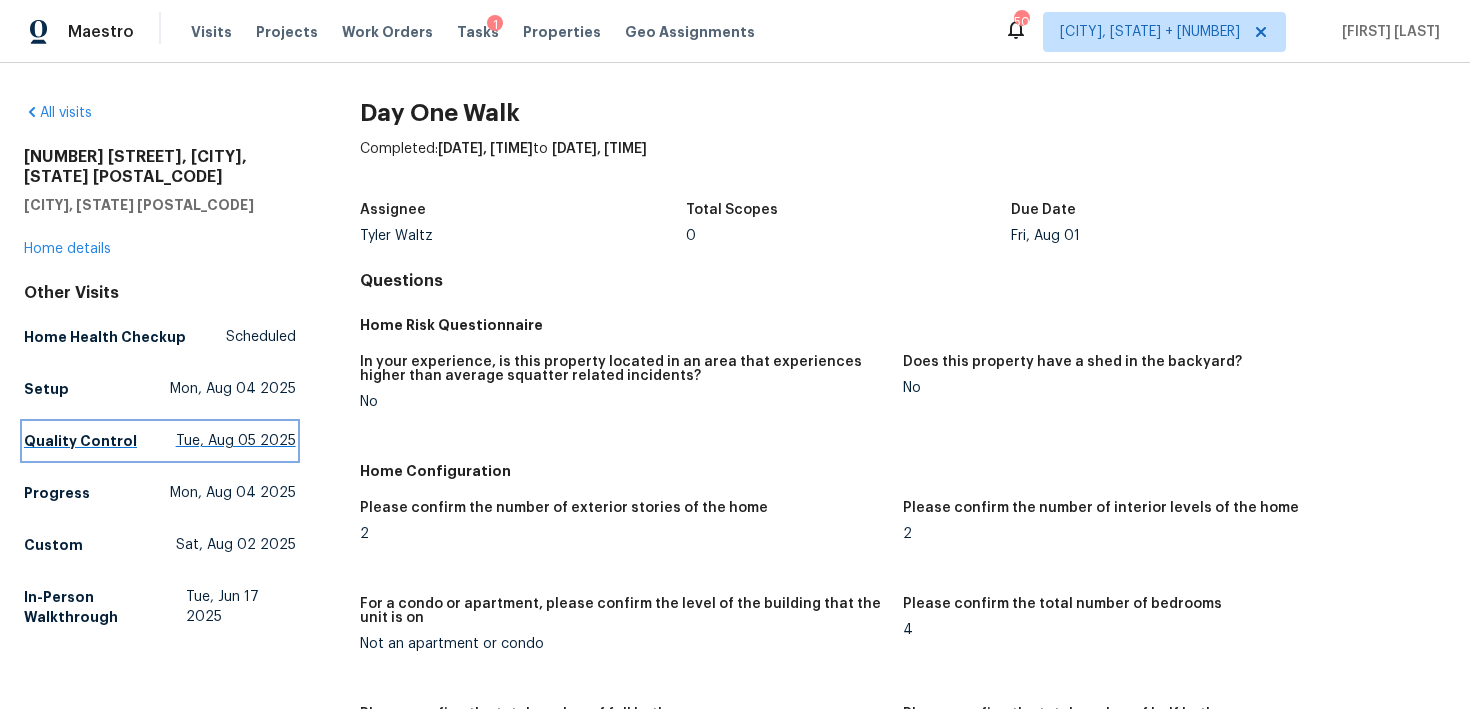 click on "Quality Control" at bounding box center [80, 441] 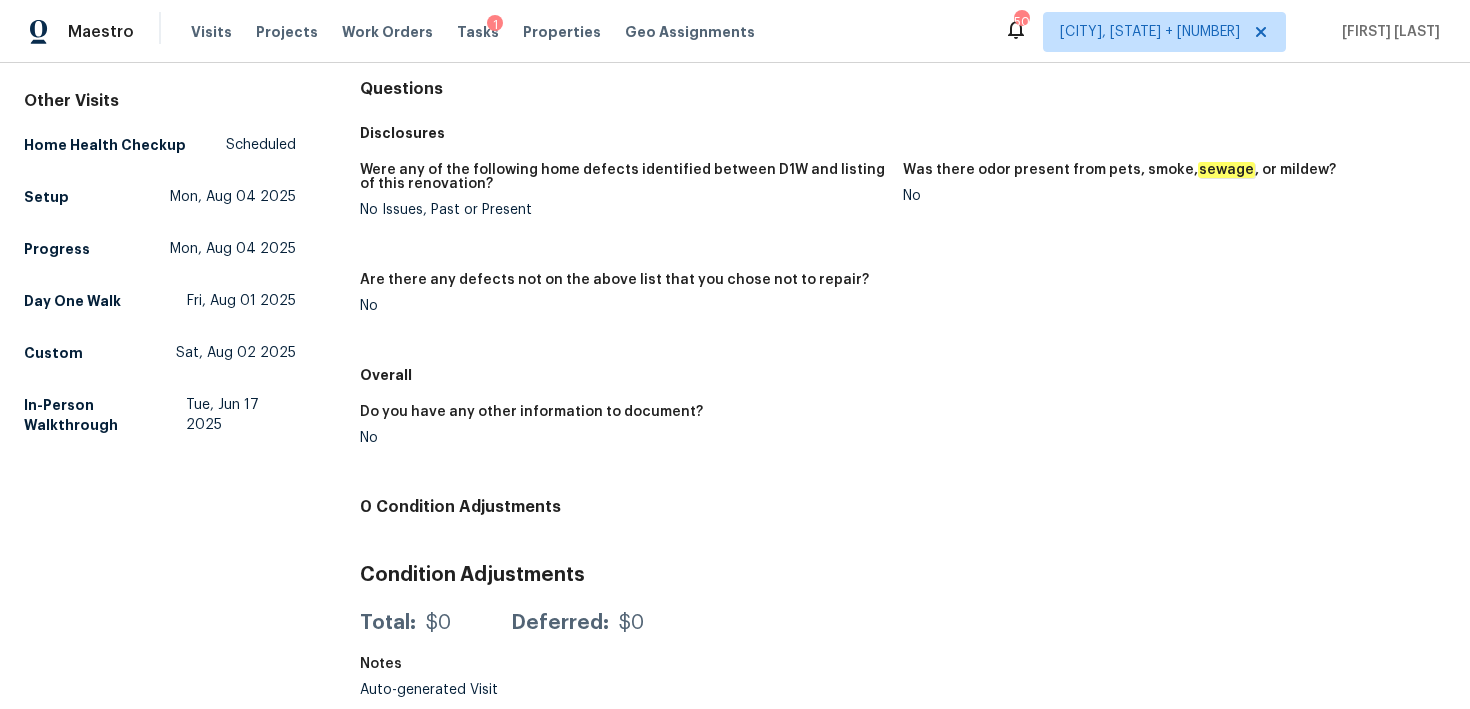 scroll, scrollTop: 0, scrollLeft: 0, axis: both 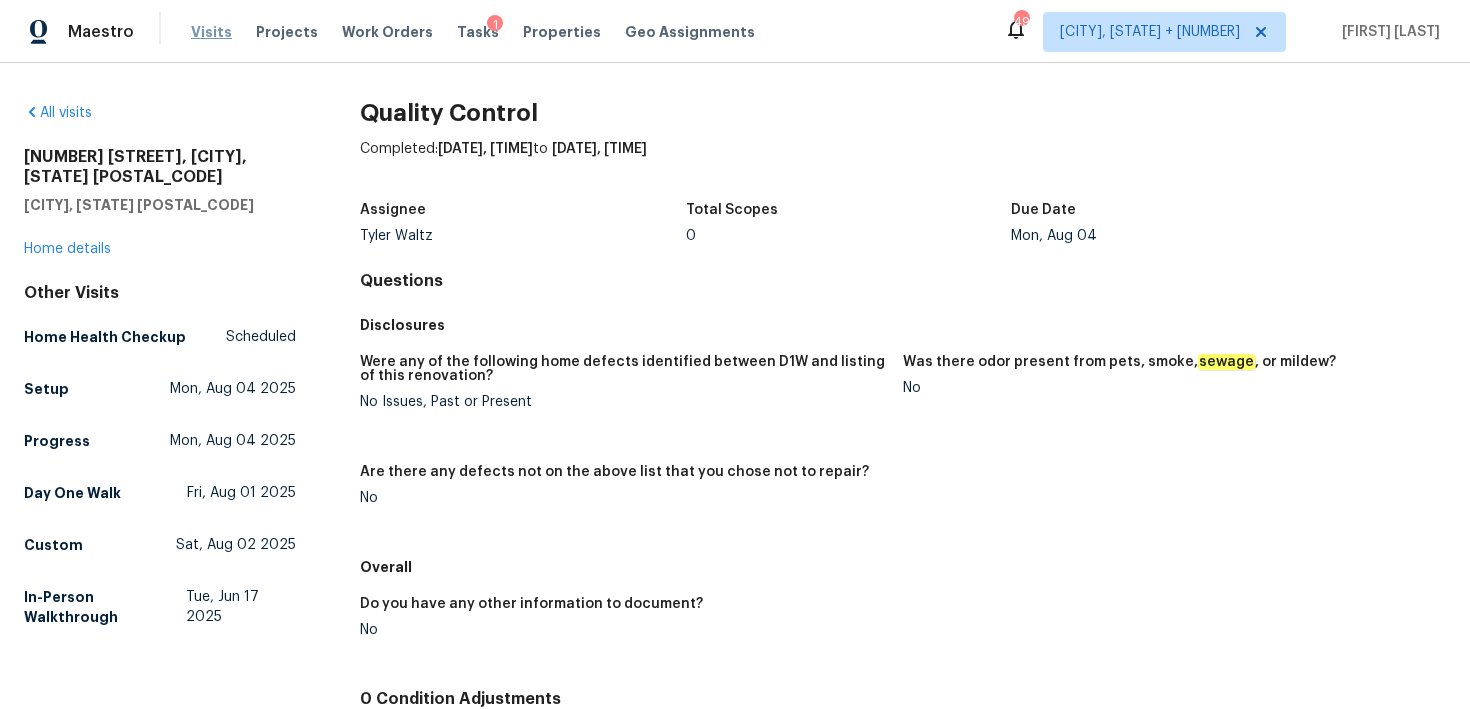 click on "Visits" at bounding box center [211, 32] 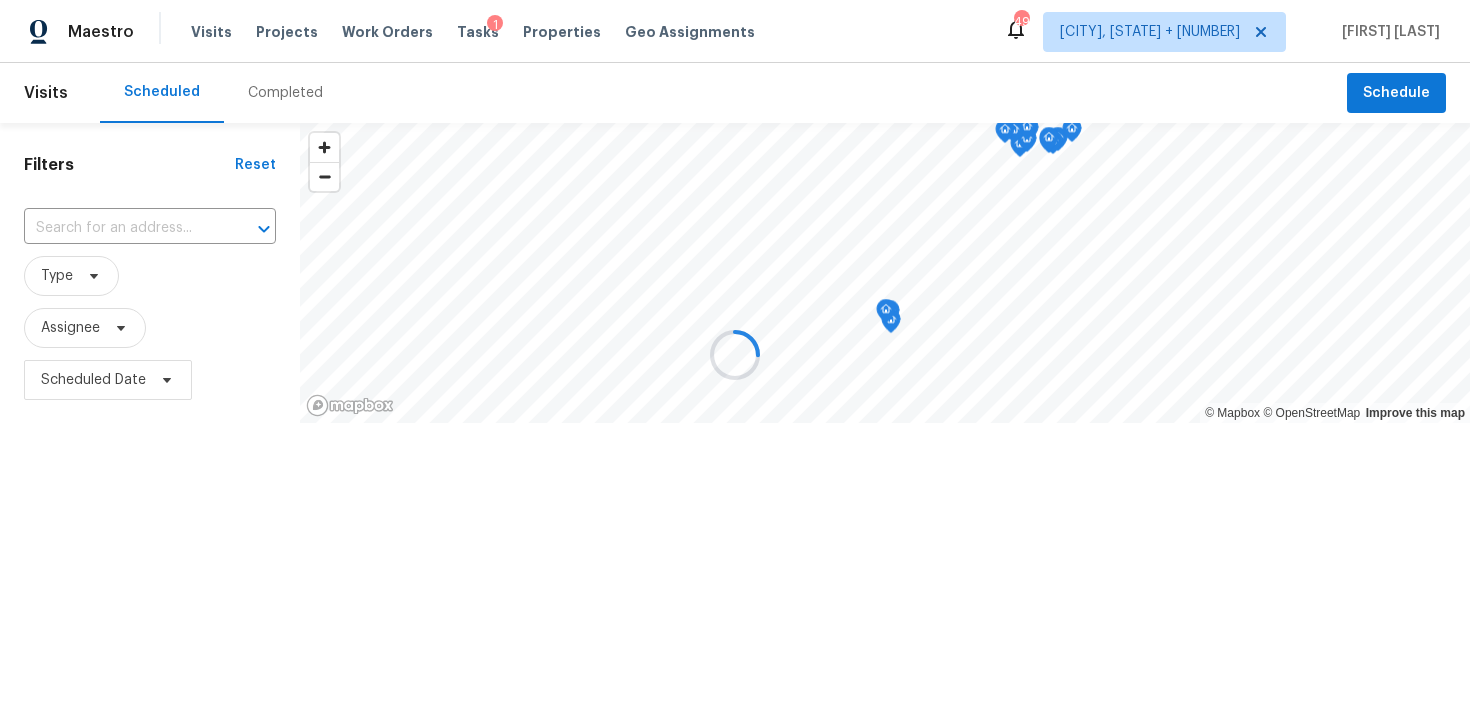 click at bounding box center (735, 354) 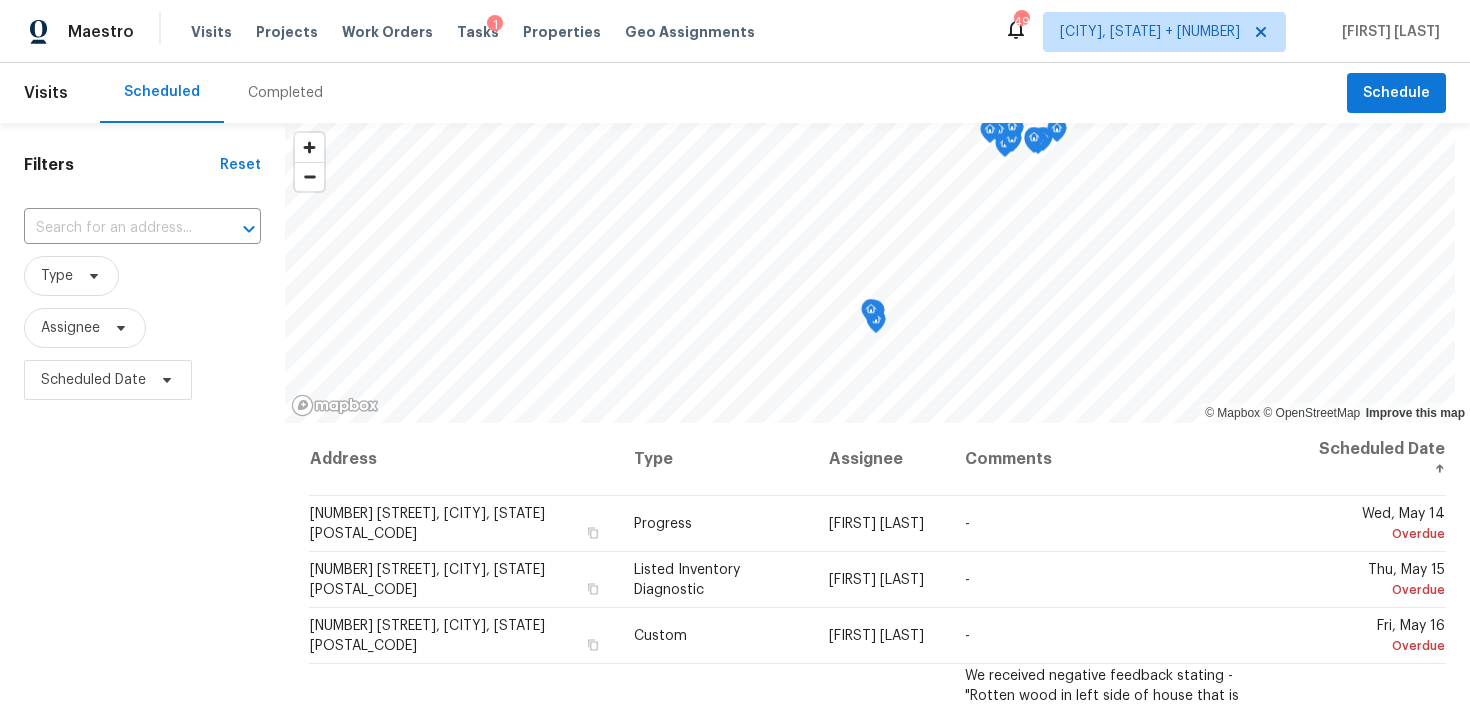 click on "Completed" at bounding box center (285, 93) 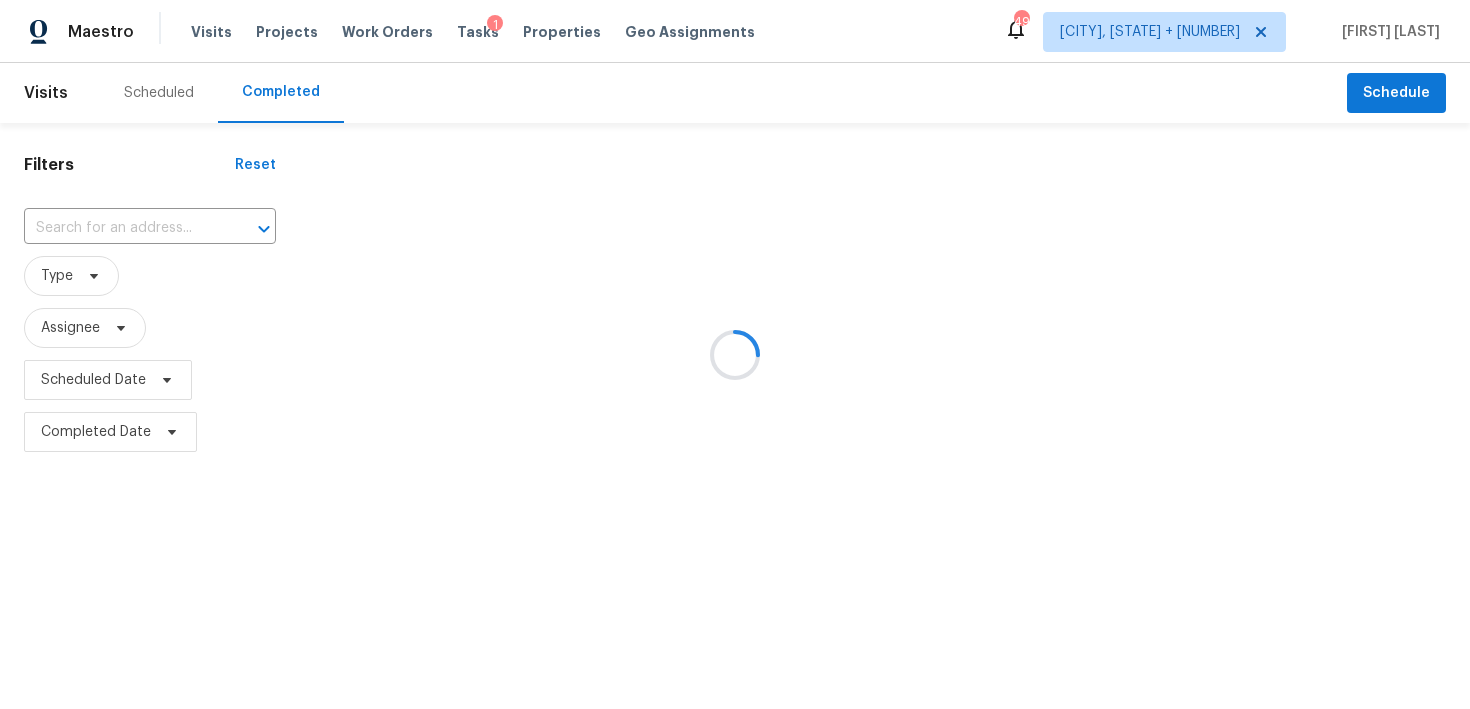 click at bounding box center [735, 354] 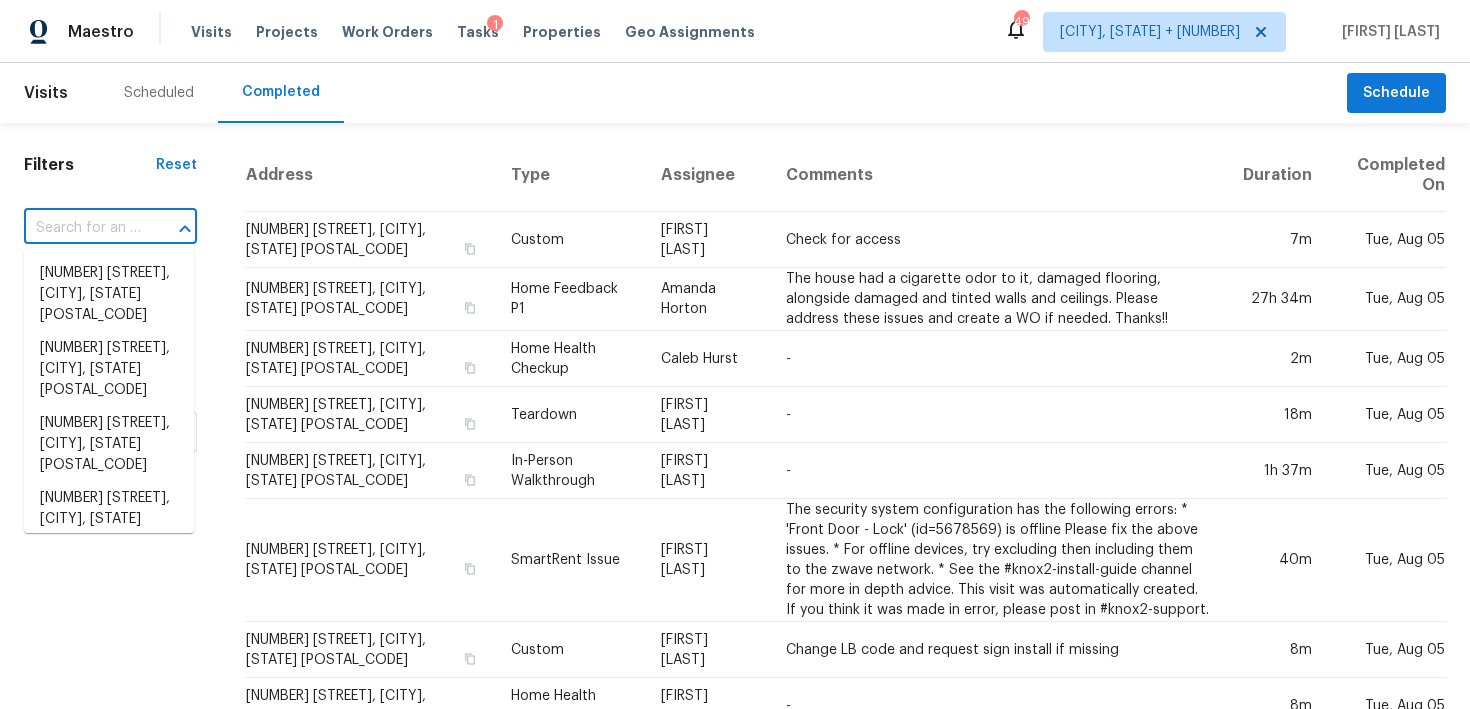 click at bounding box center [82, 228] 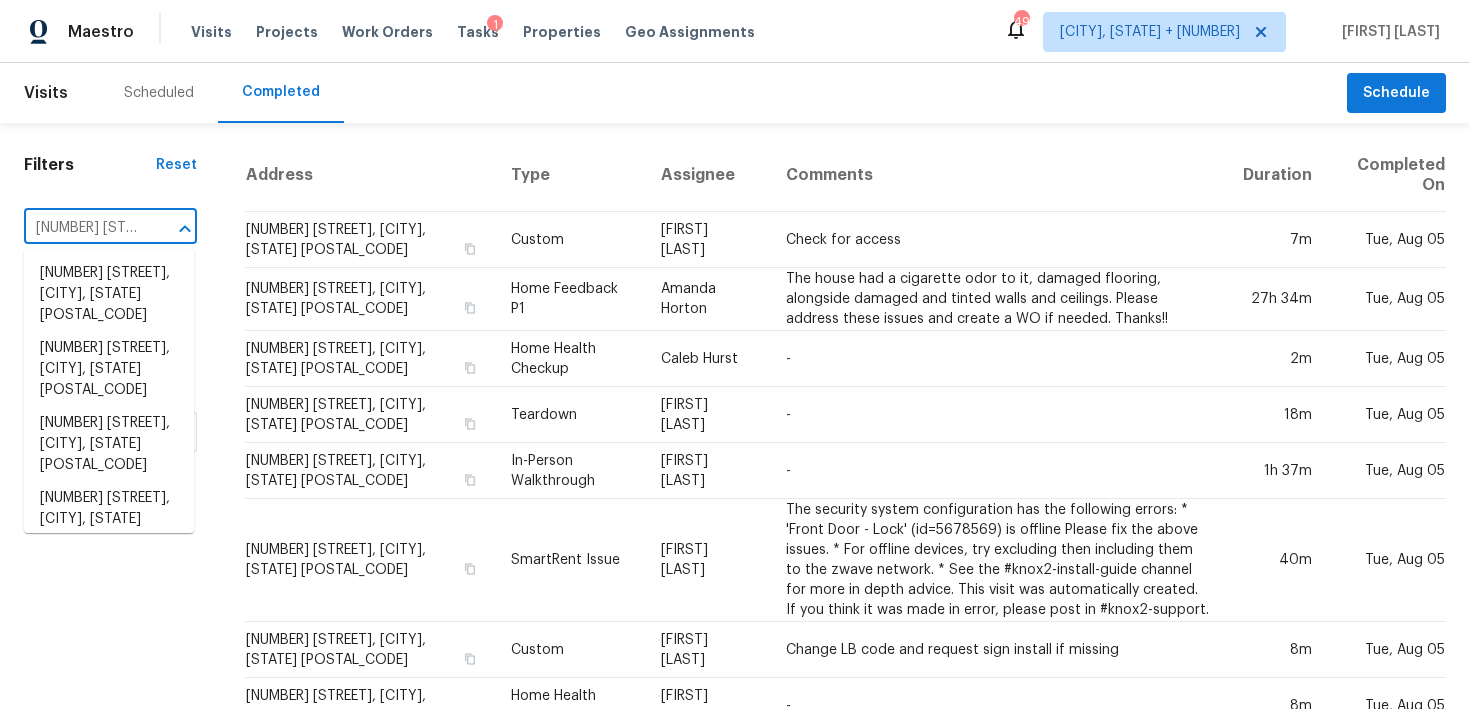 scroll, scrollTop: 0, scrollLeft: 127, axis: horizontal 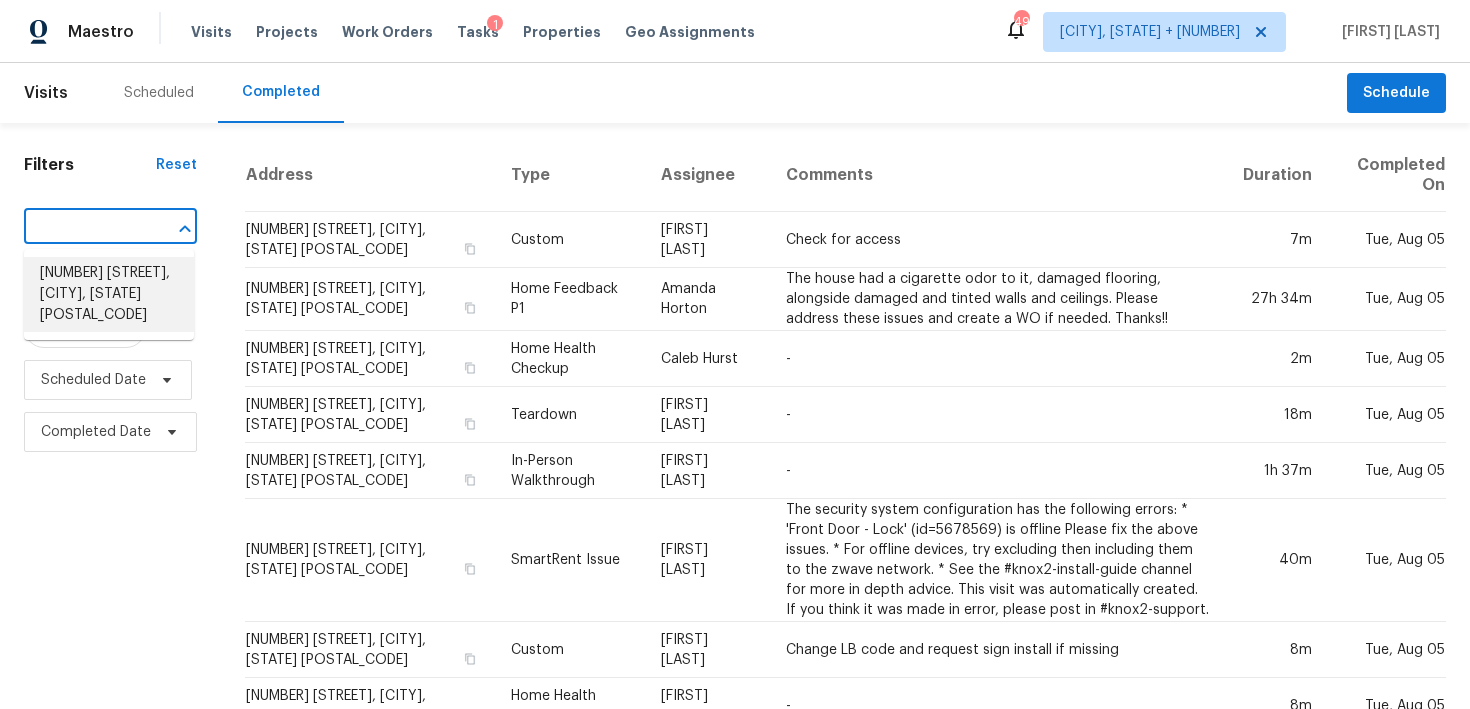 click on "[NUMBER] [STREET], [CITY], [STATE] [POSTAL_CODE]" at bounding box center [109, 294] 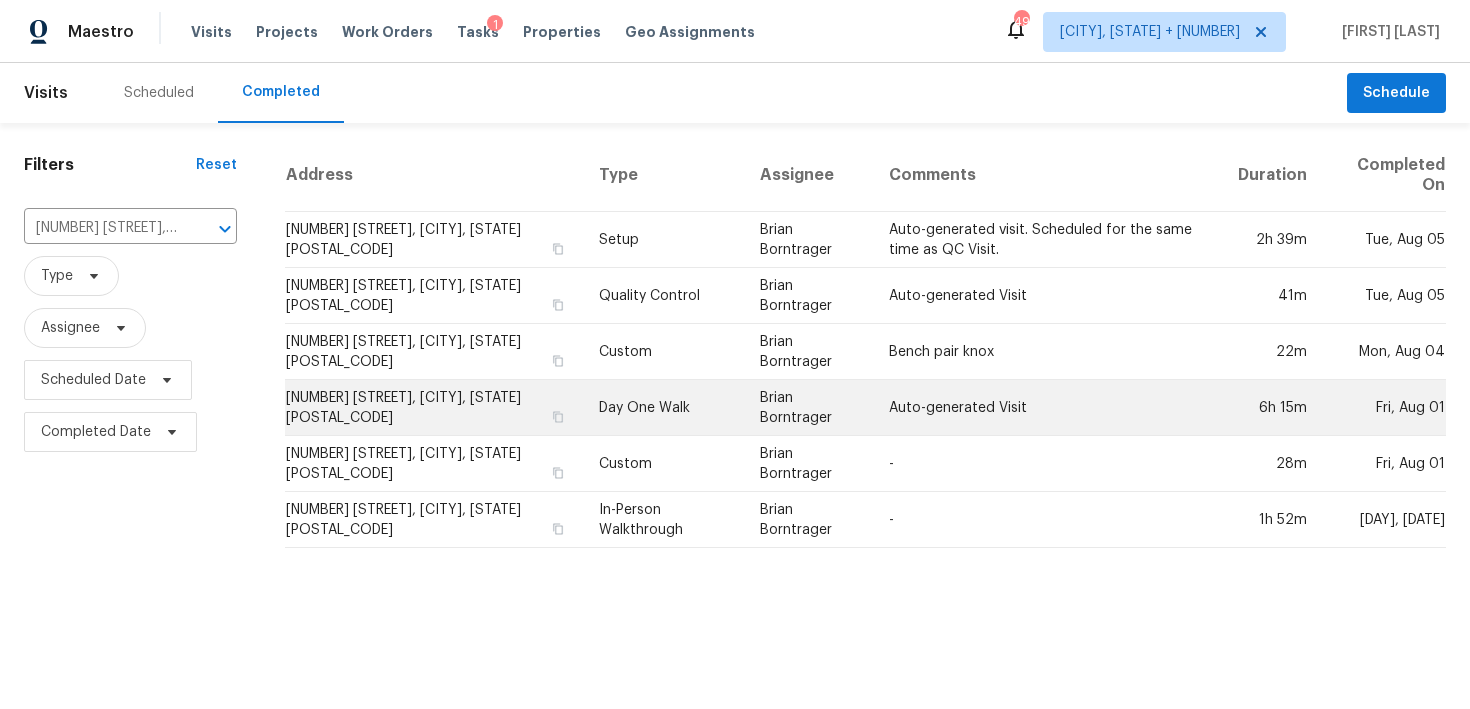 click on "Day One Walk" at bounding box center [663, 408] 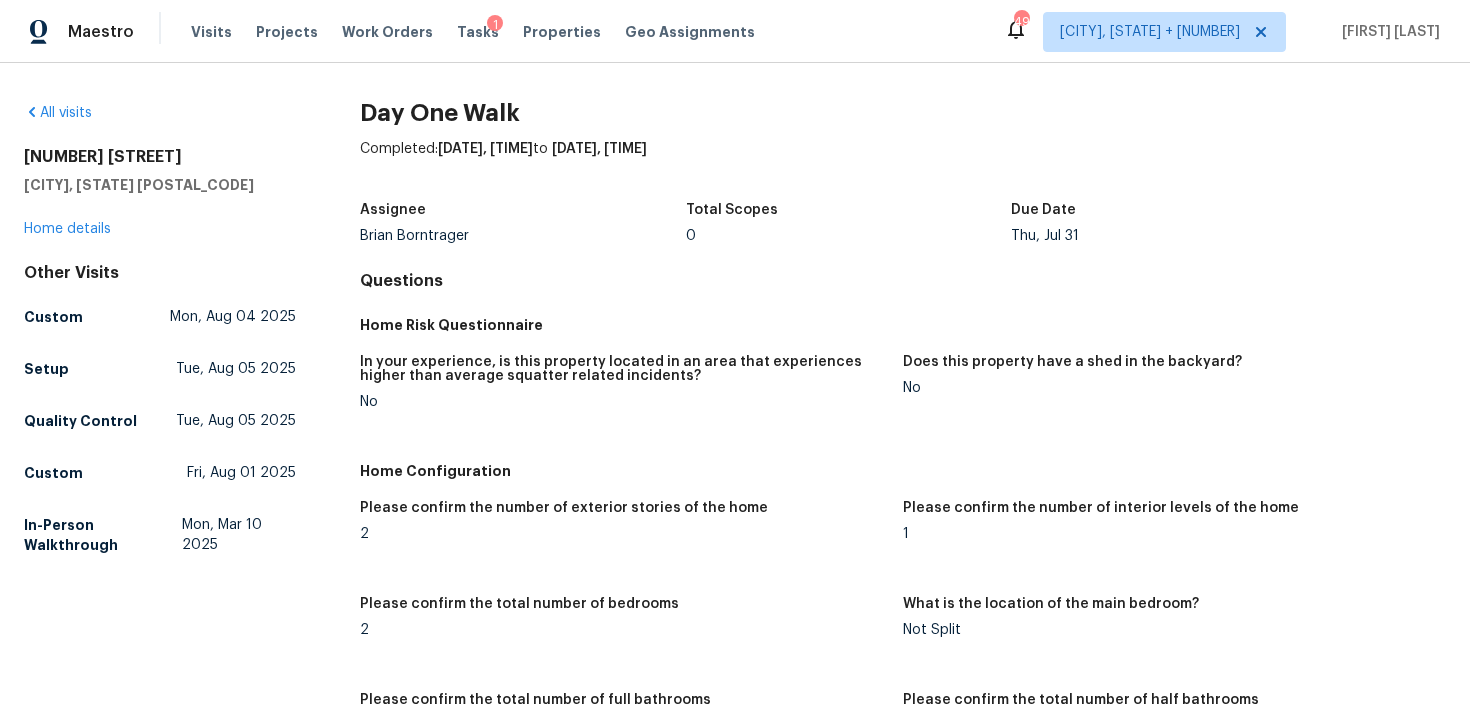 scroll, scrollTop: 1323, scrollLeft: 0, axis: vertical 